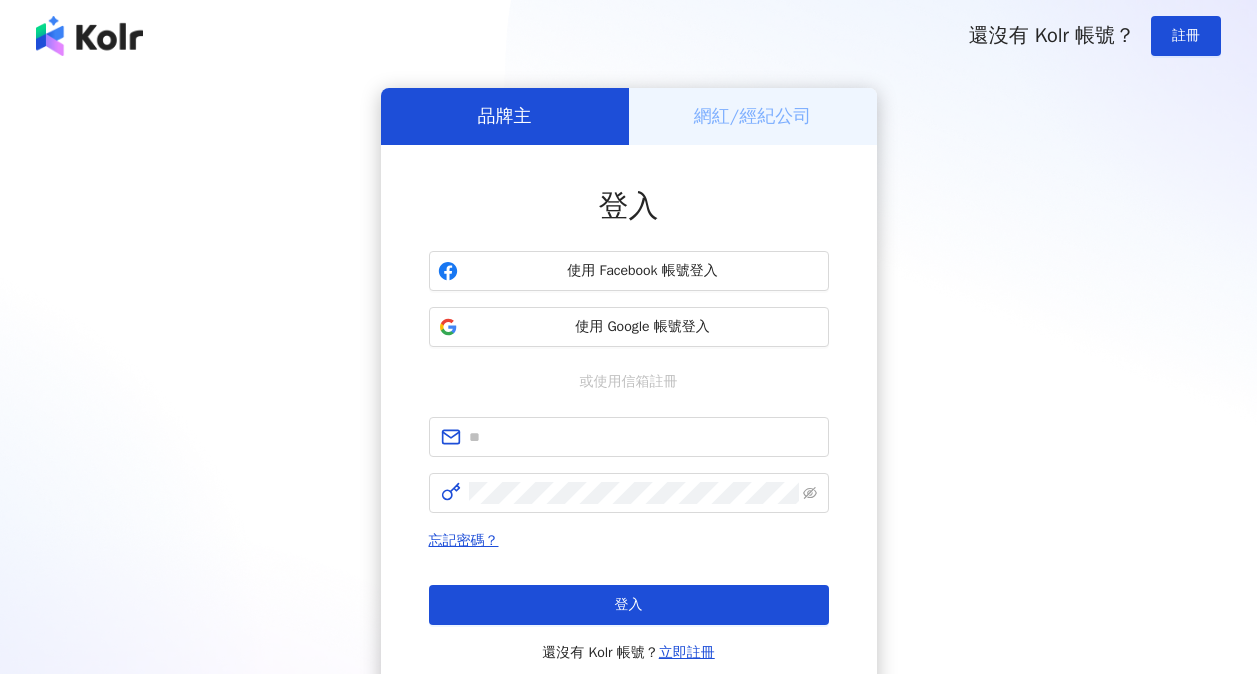 scroll, scrollTop: 0, scrollLeft: 0, axis: both 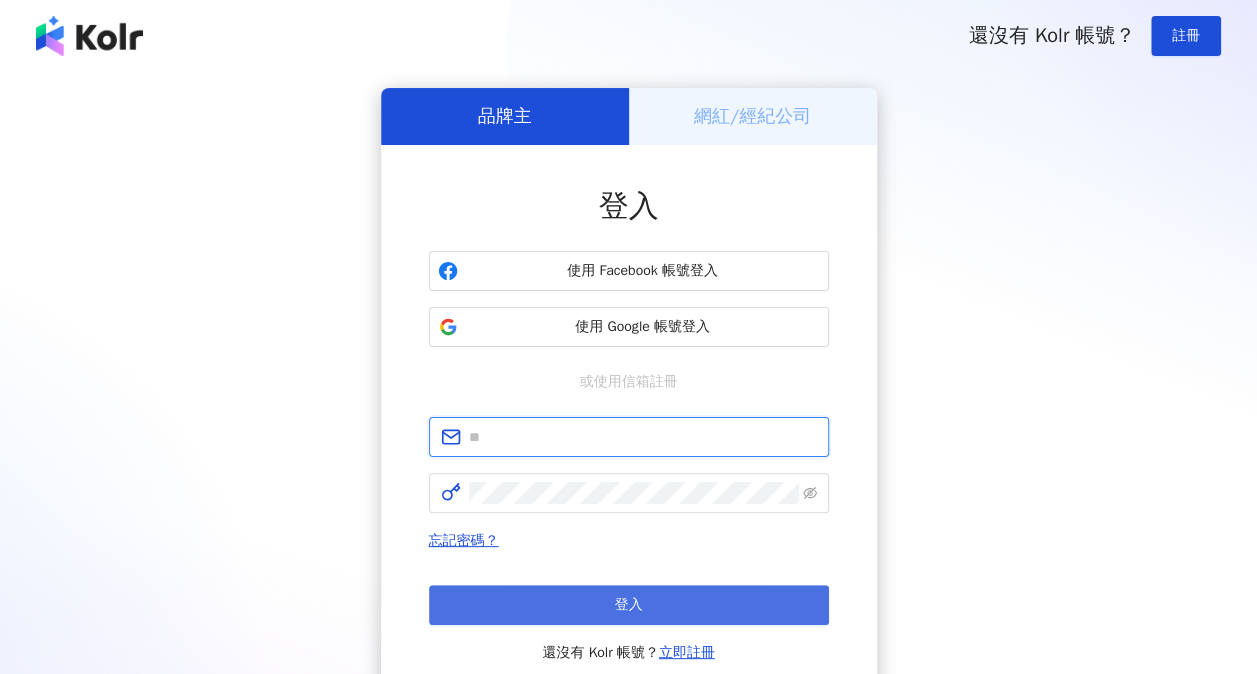 type on "**********" 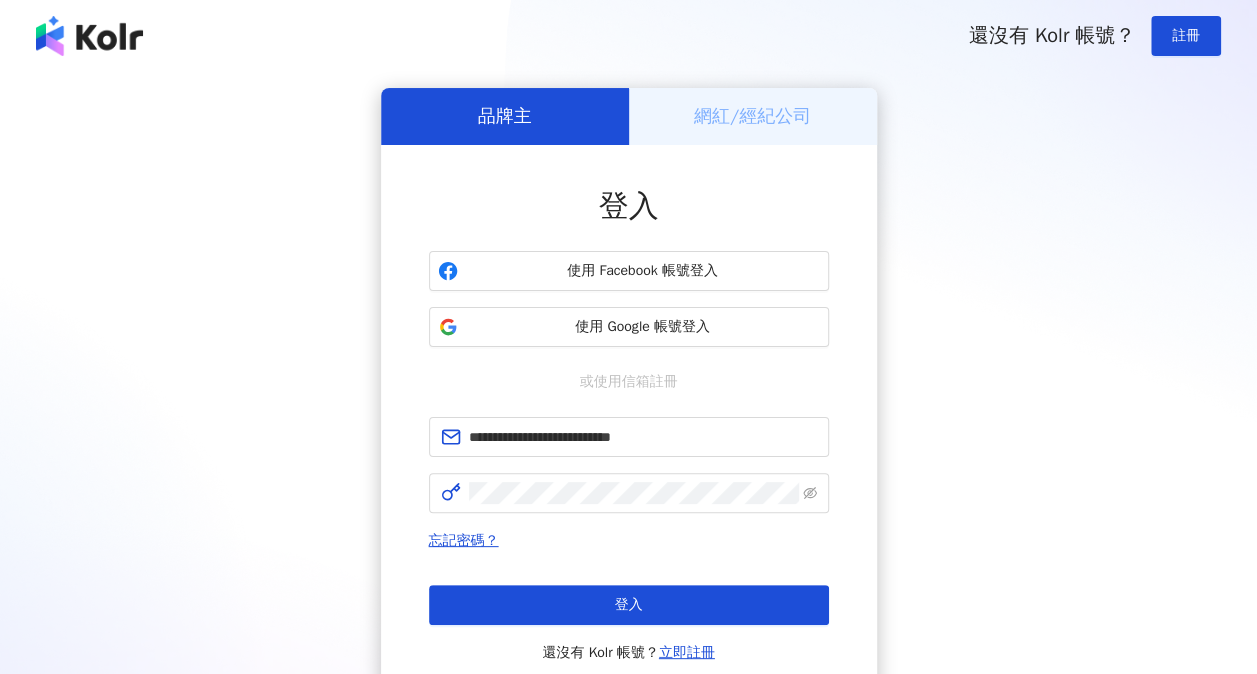 click on "登入" at bounding box center (629, 605) 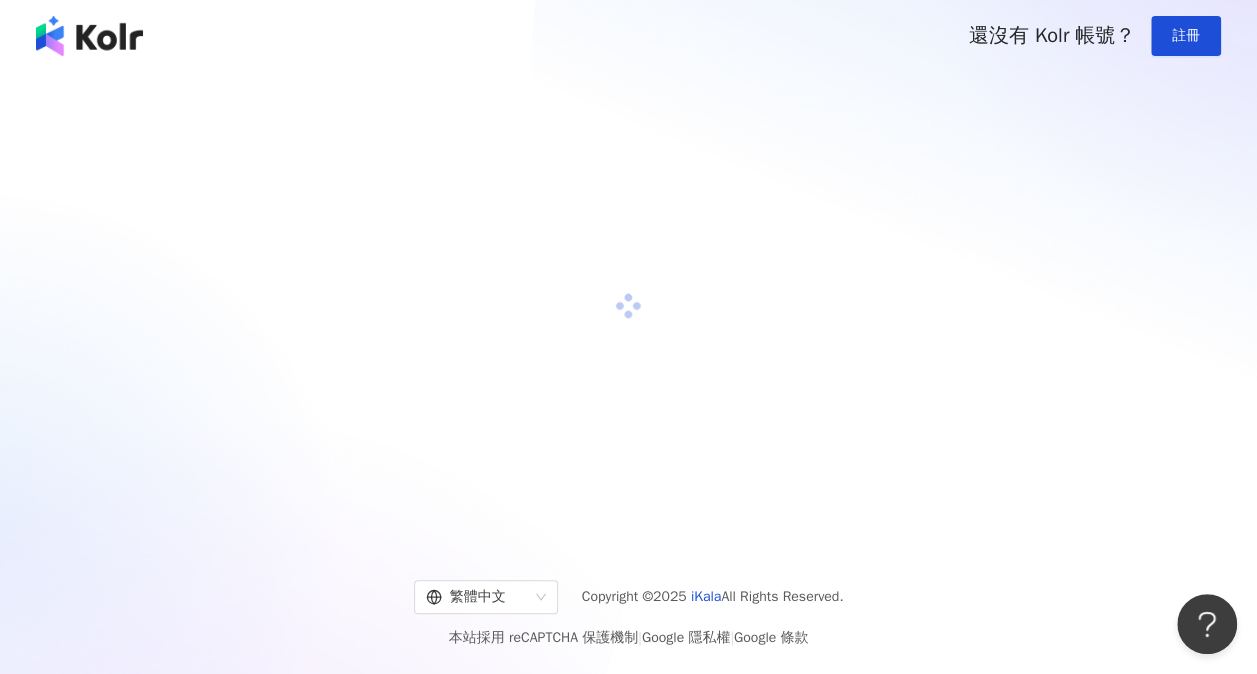 scroll, scrollTop: 0, scrollLeft: 0, axis: both 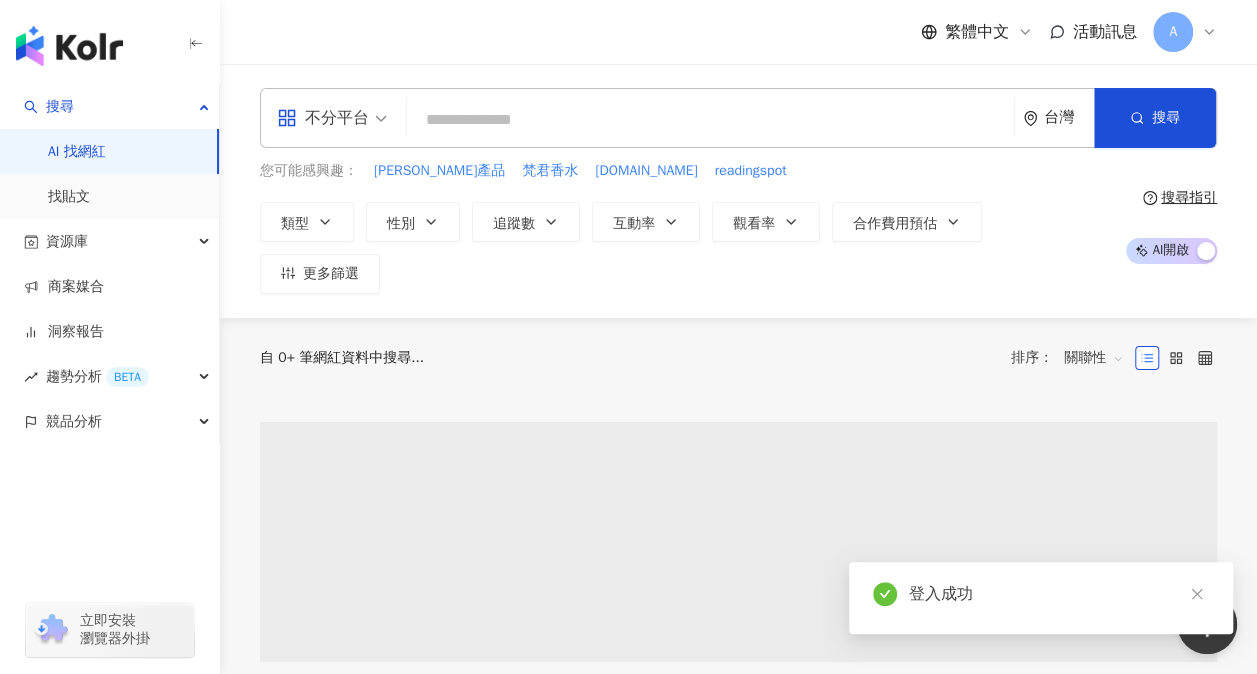 click at bounding box center [710, 120] 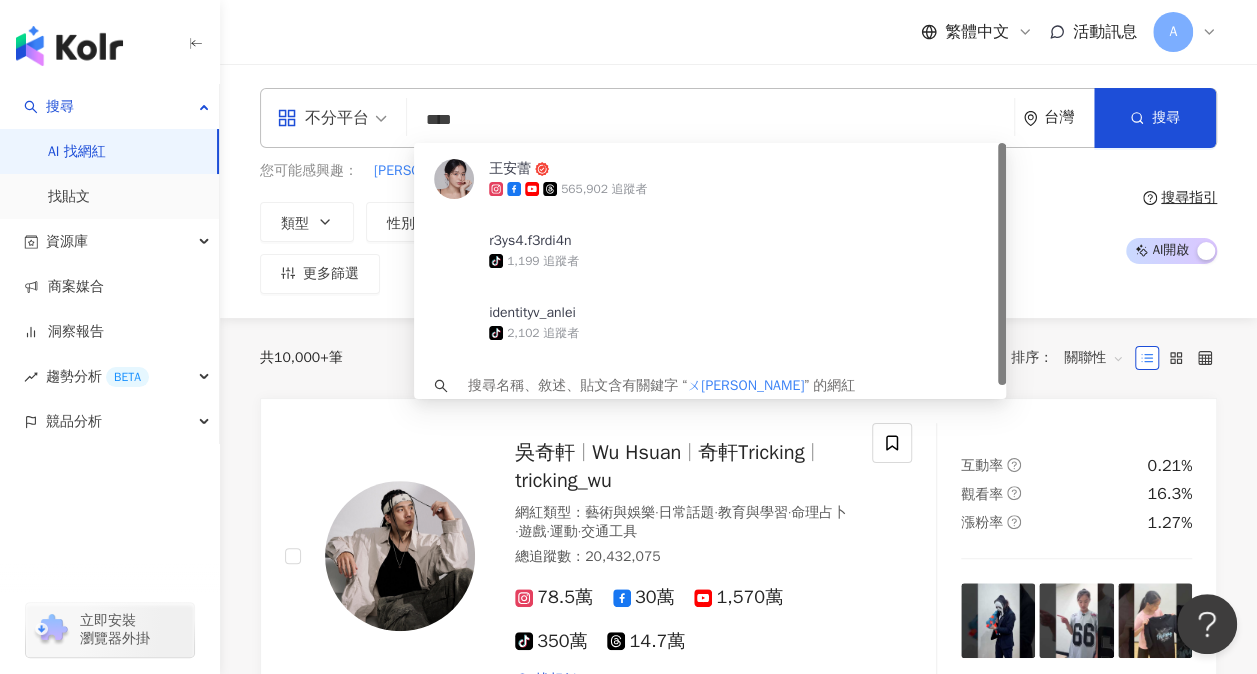 type on "***" 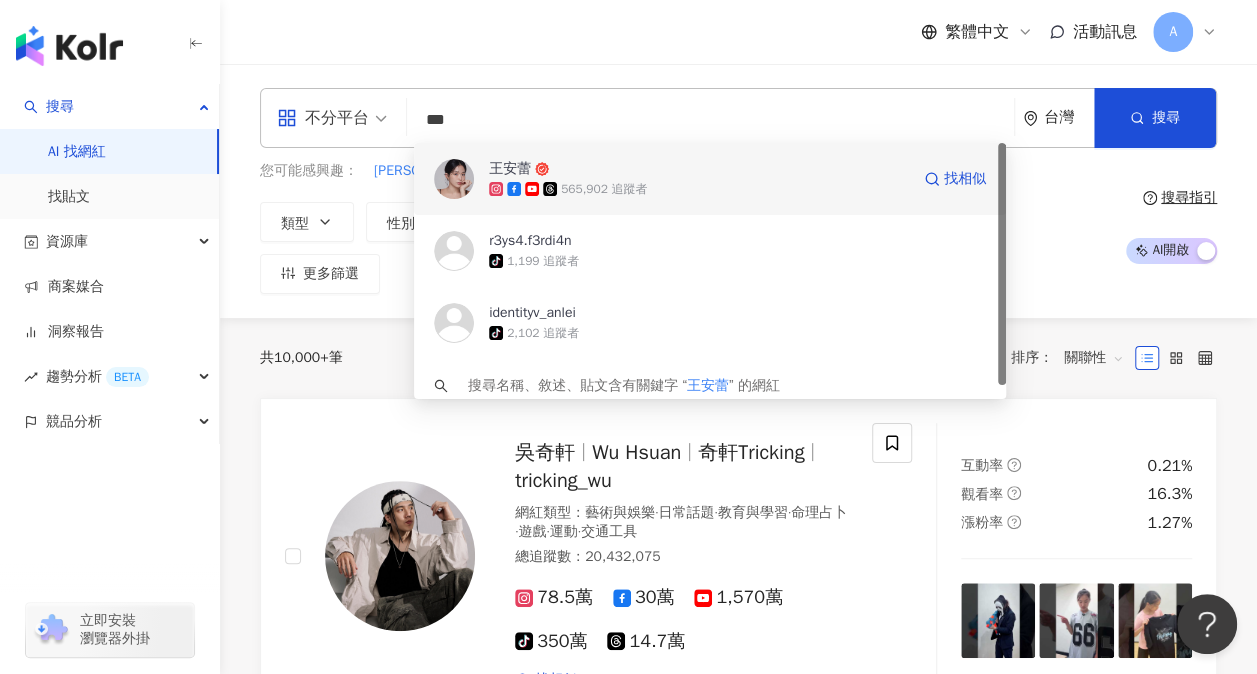 click on "王安蕾" at bounding box center (699, 169) 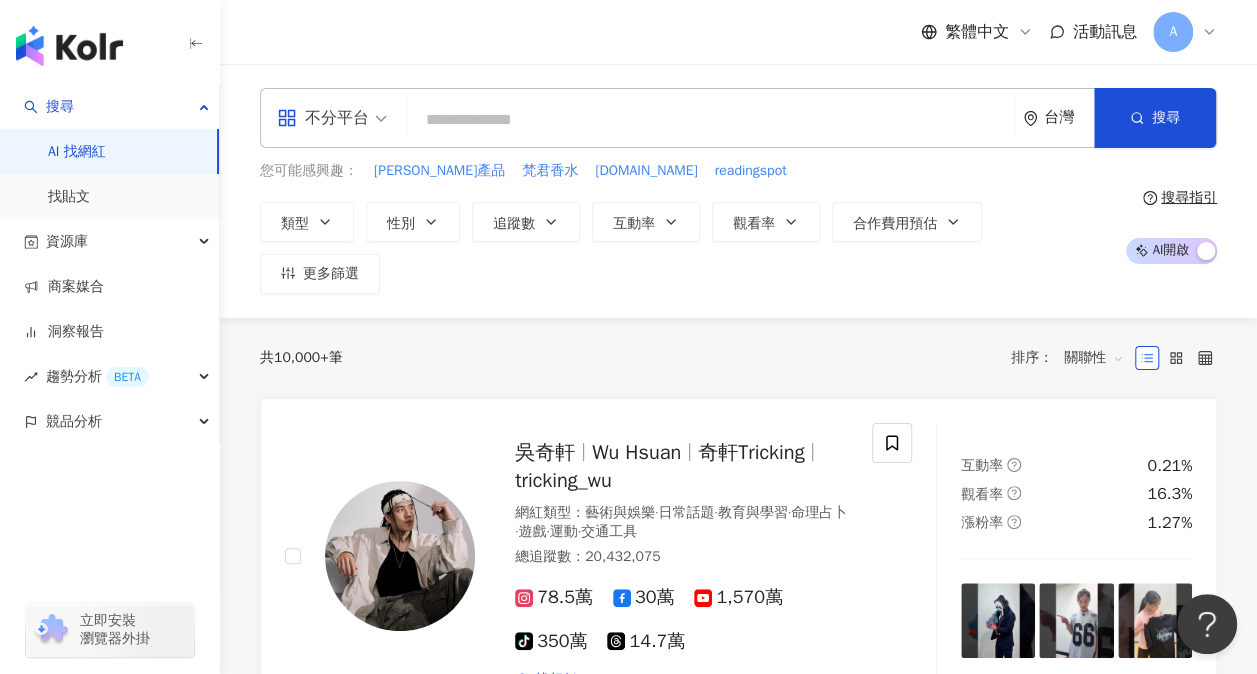 click at bounding box center [710, 120] 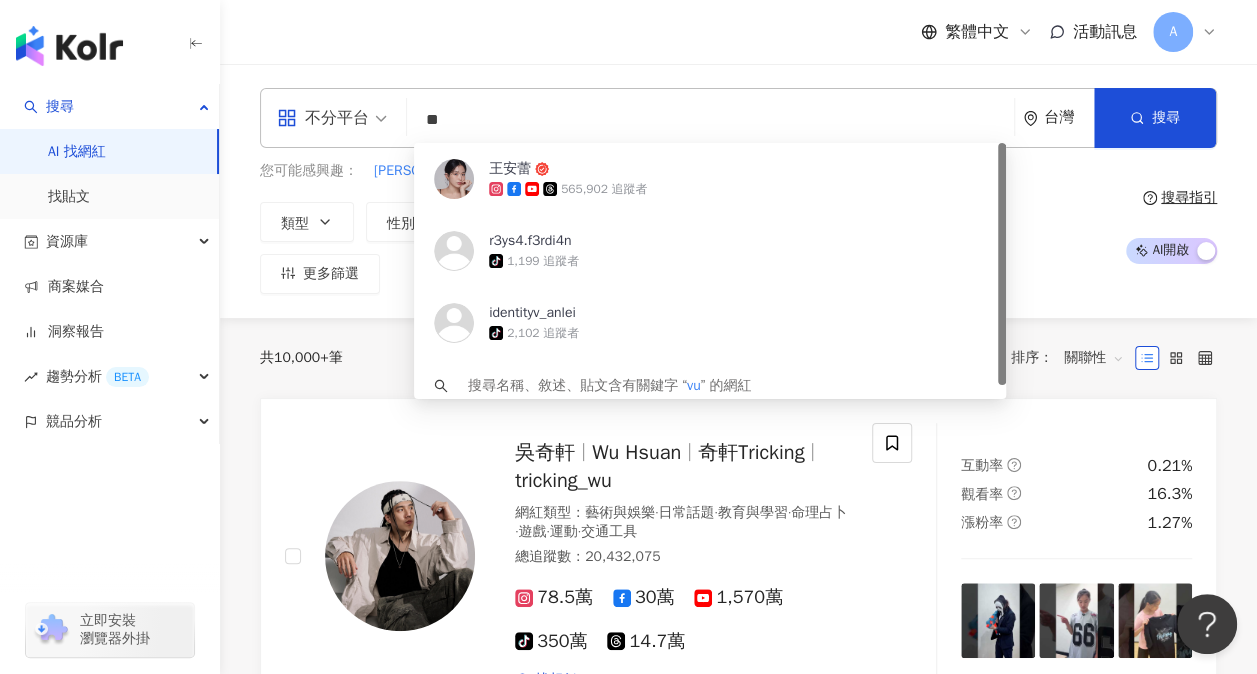 type on "*" 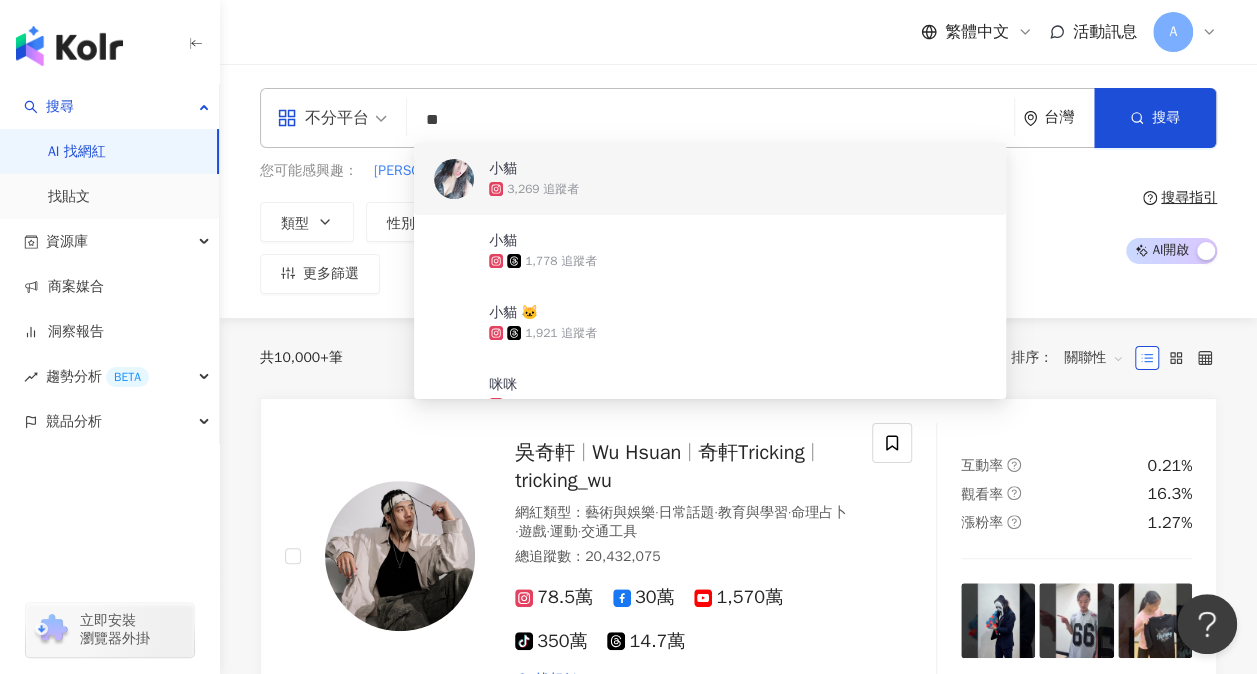 type on "*" 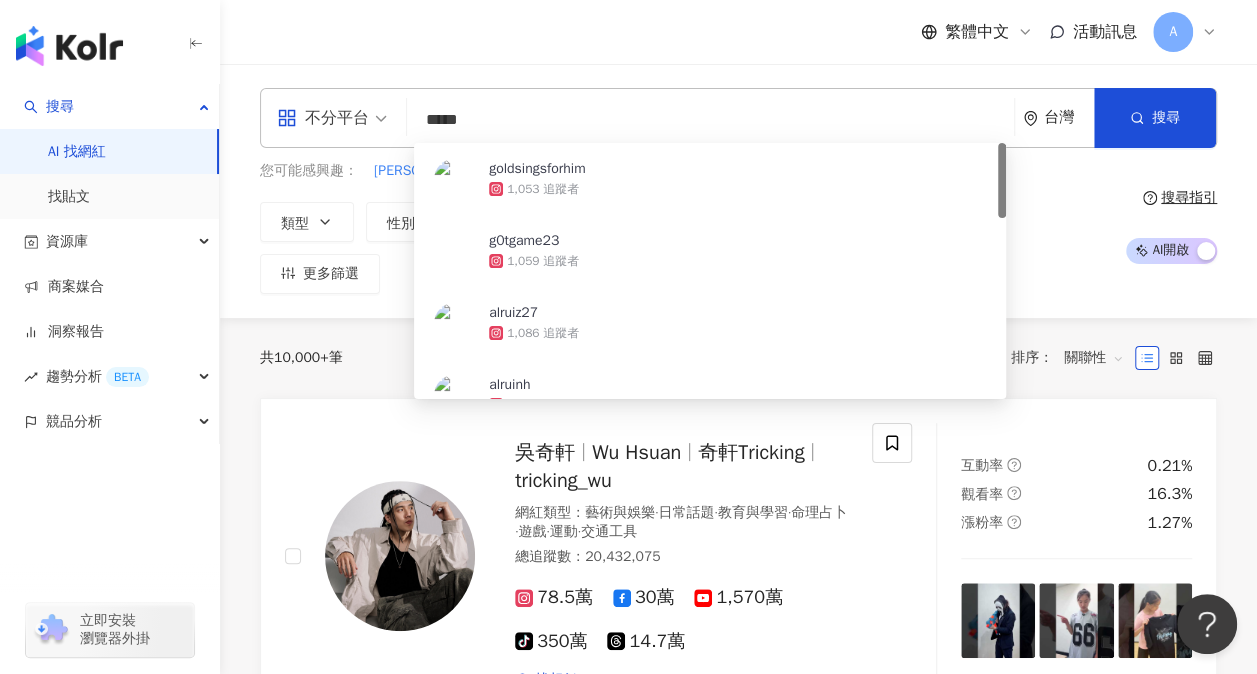 type on "****" 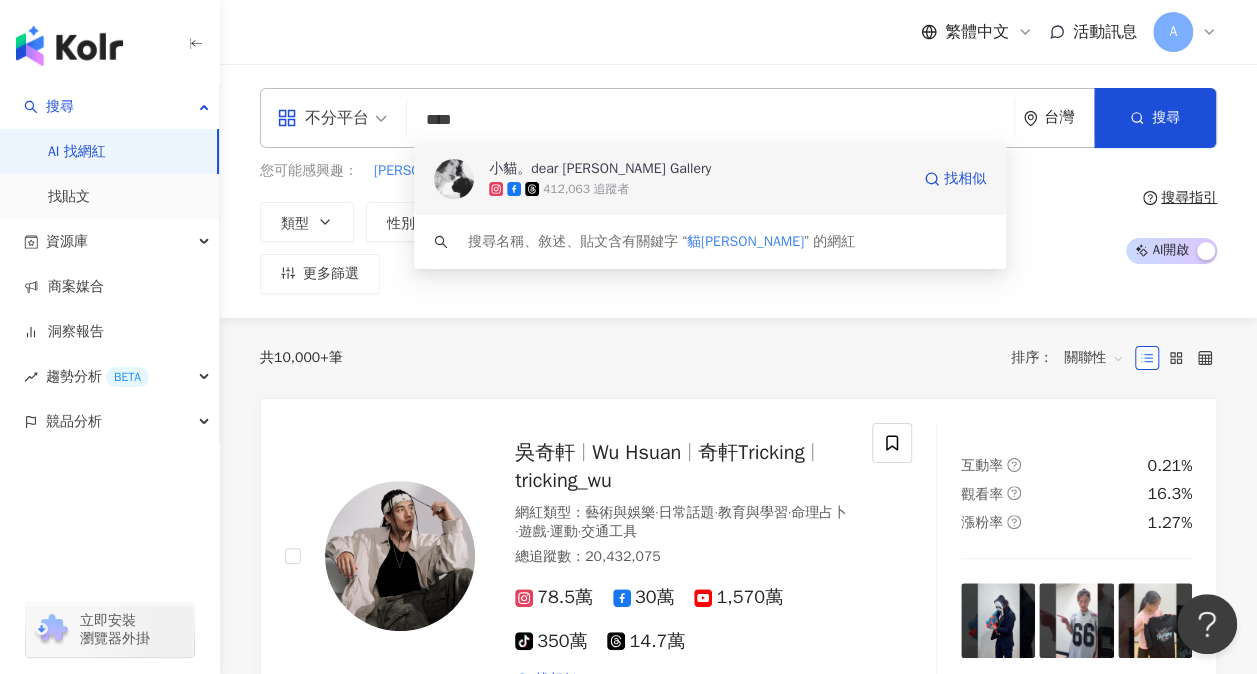 click on "412,063   追蹤者" at bounding box center (586, 189) 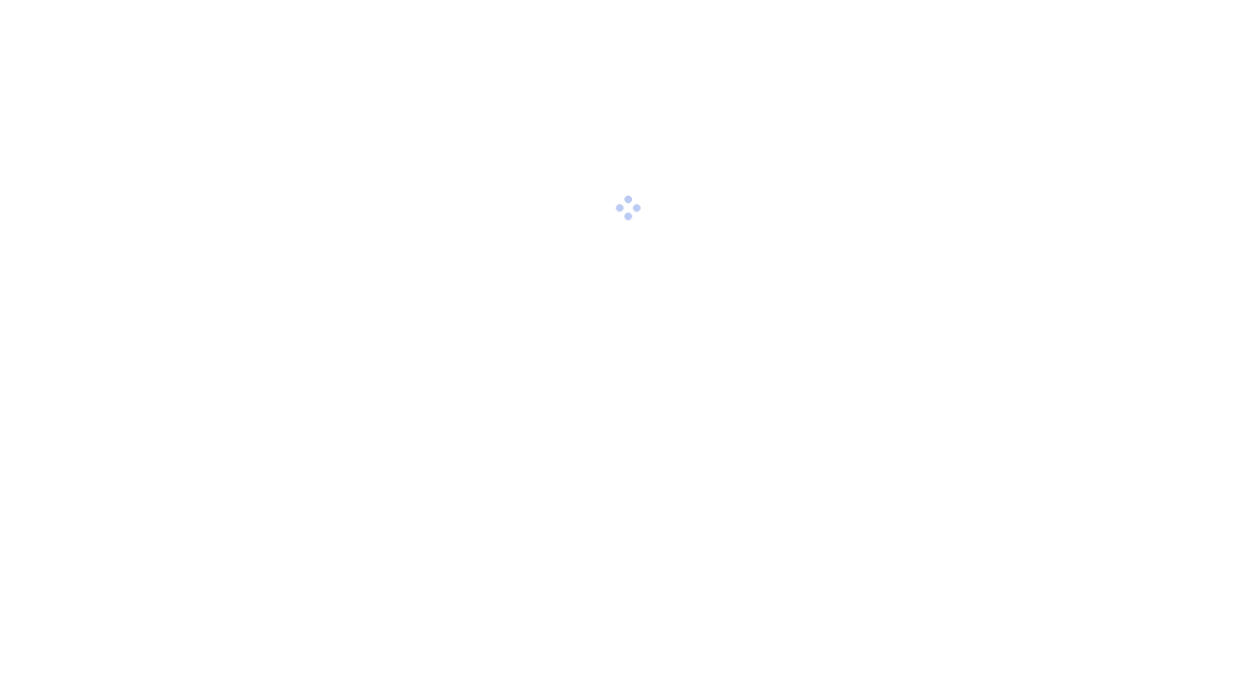 scroll, scrollTop: 0, scrollLeft: 0, axis: both 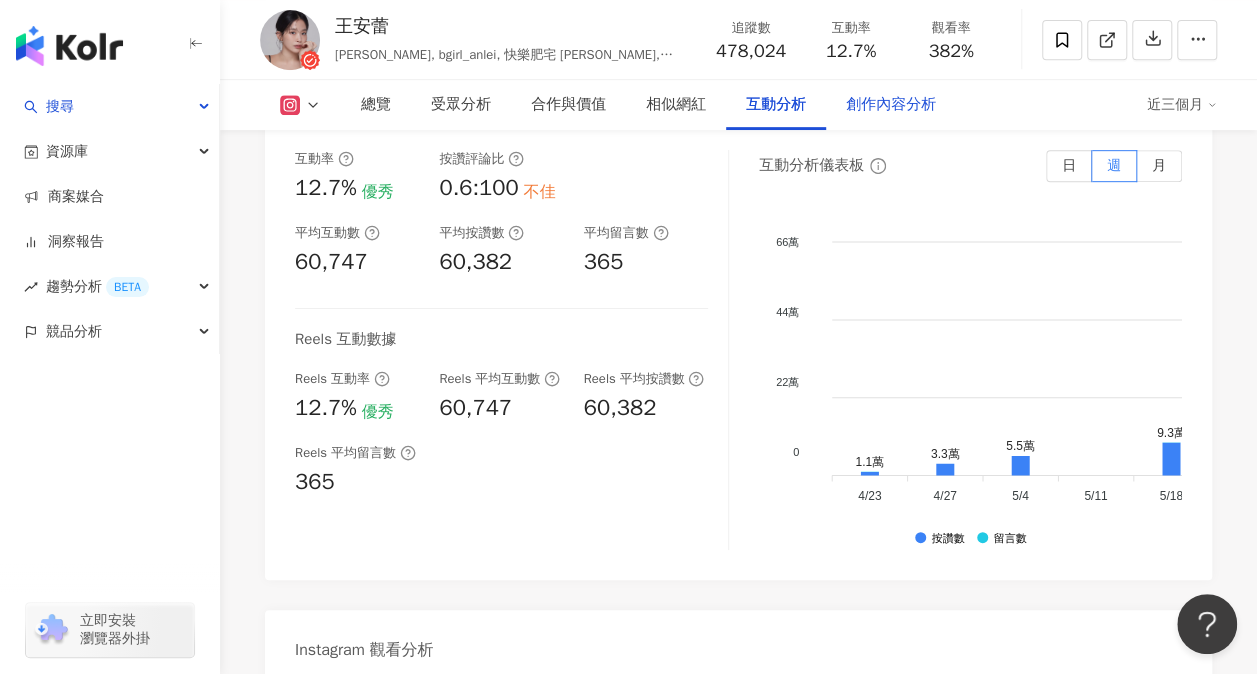click on "創作內容分析" at bounding box center (891, 105) 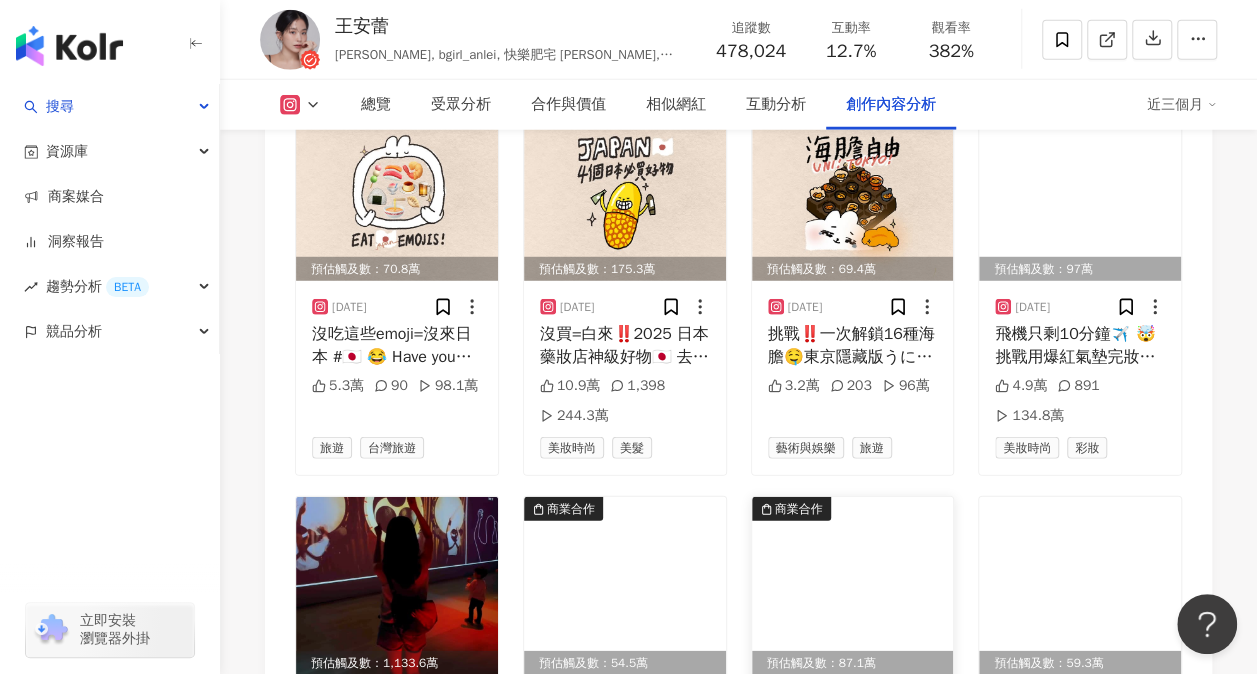 scroll, scrollTop: 6353, scrollLeft: 0, axis: vertical 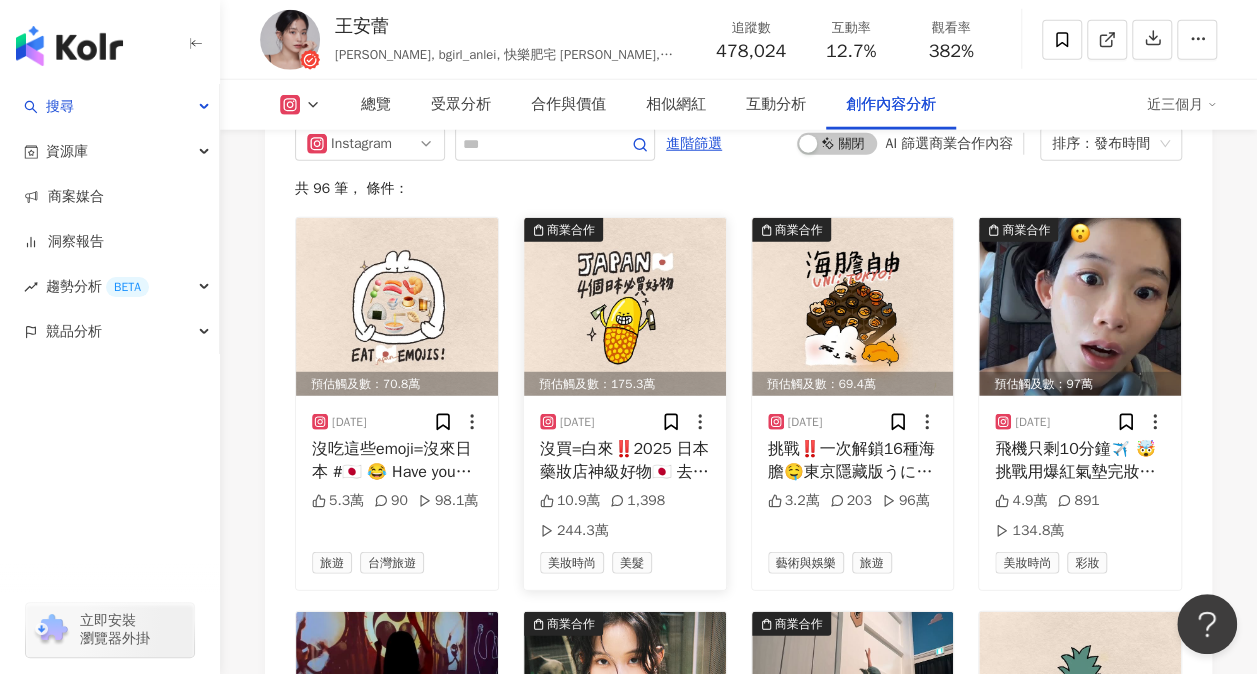 click on "2025/7/10" at bounding box center (577, 422) 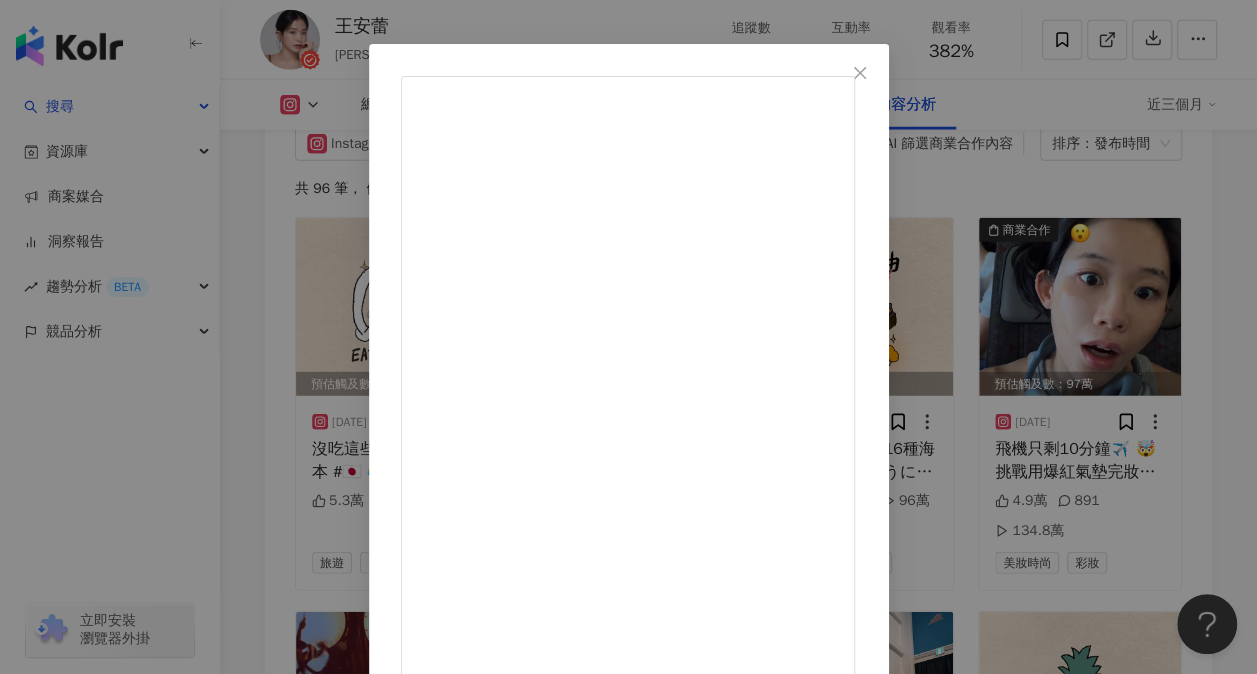 scroll, scrollTop: 100, scrollLeft: 0, axis: vertical 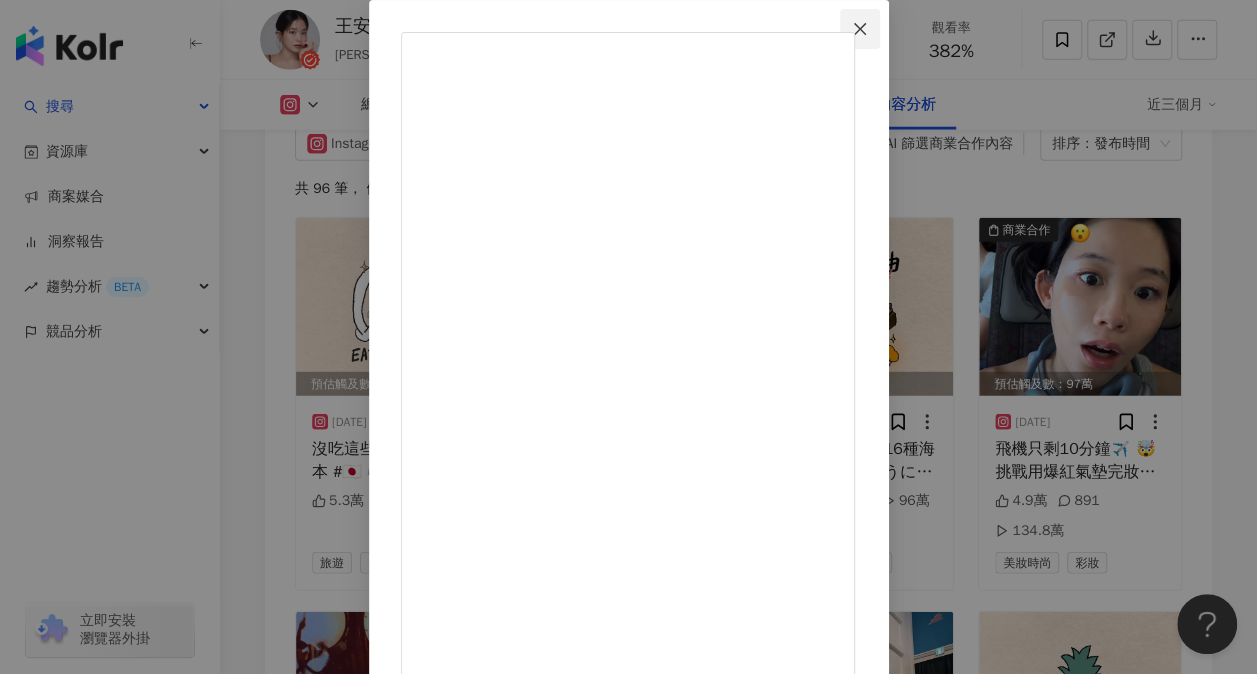 click 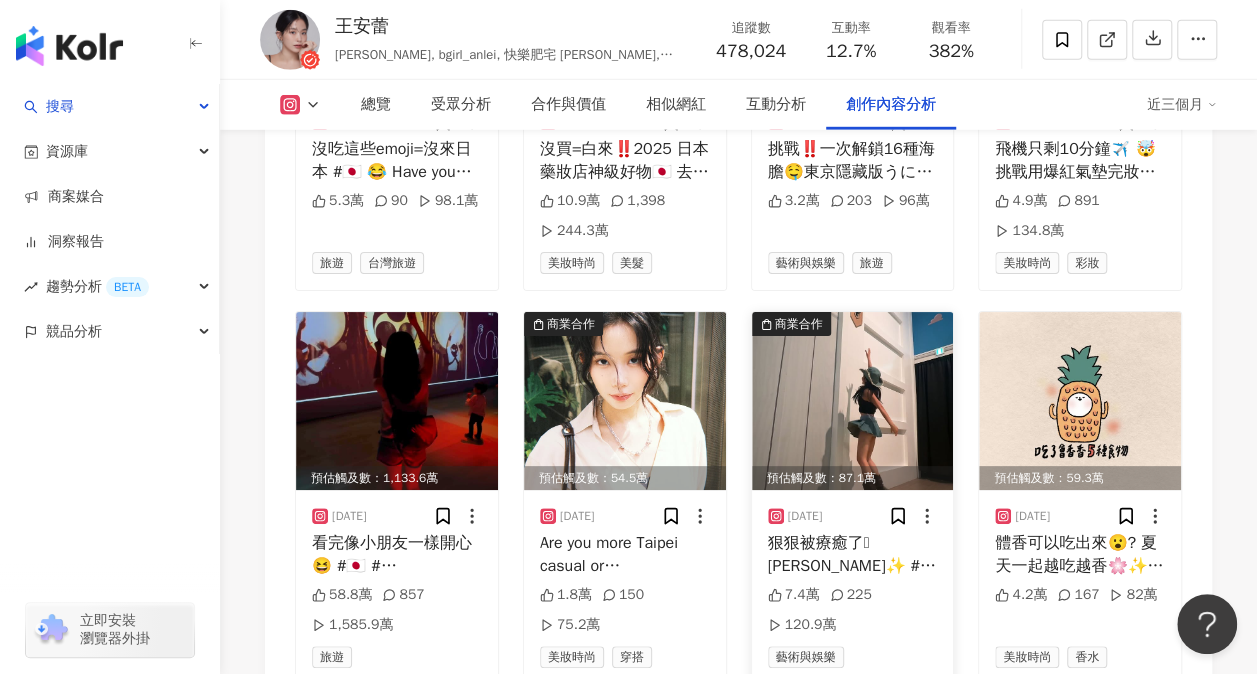 scroll, scrollTop: 6953, scrollLeft: 0, axis: vertical 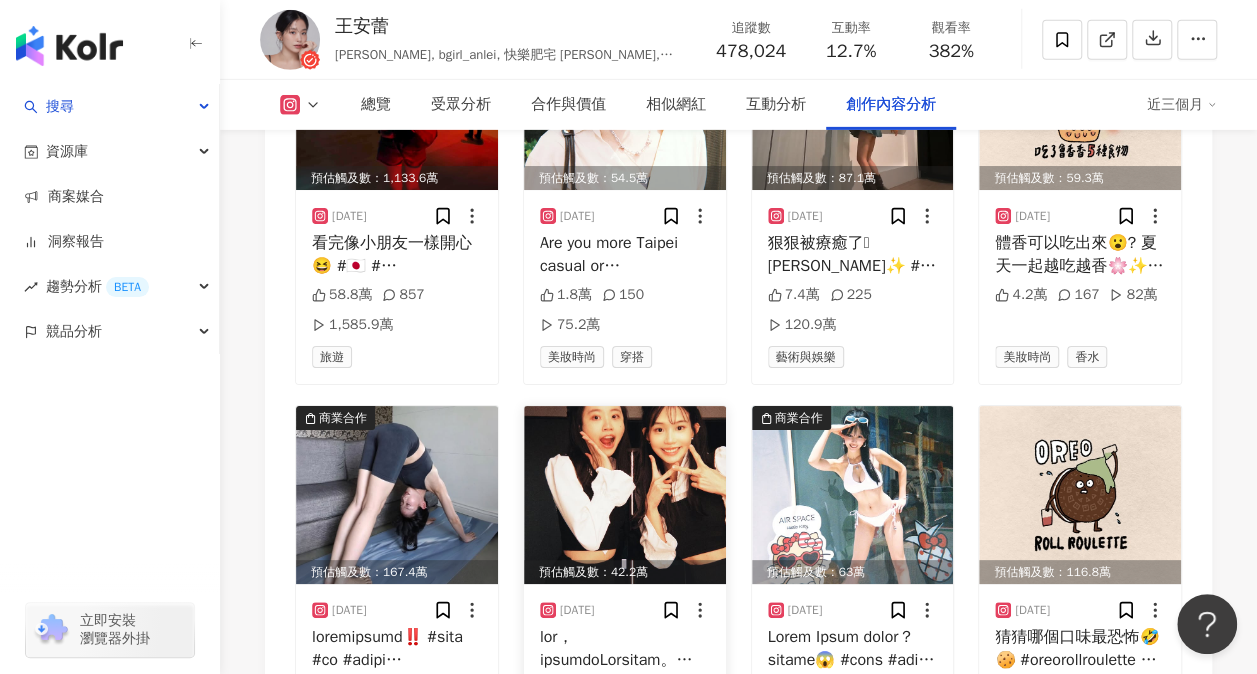 click at bounding box center [625, 495] 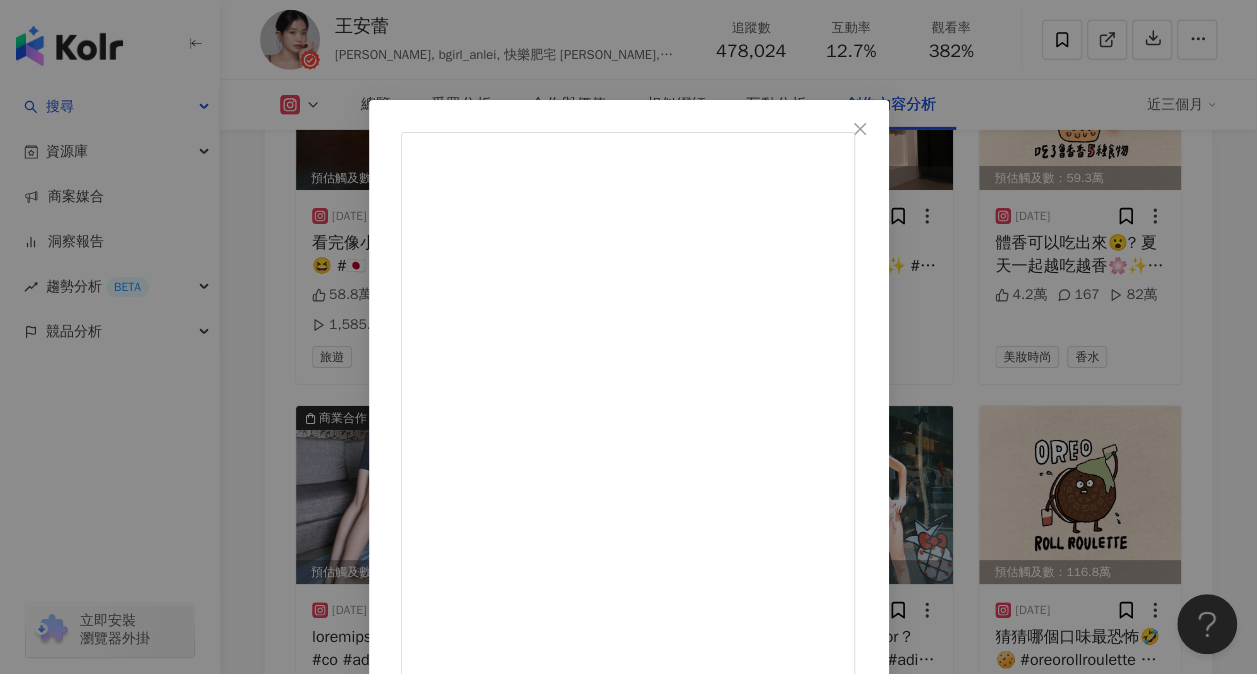 scroll, scrollTop: 256, scrollLeft: 0, axis: vertical 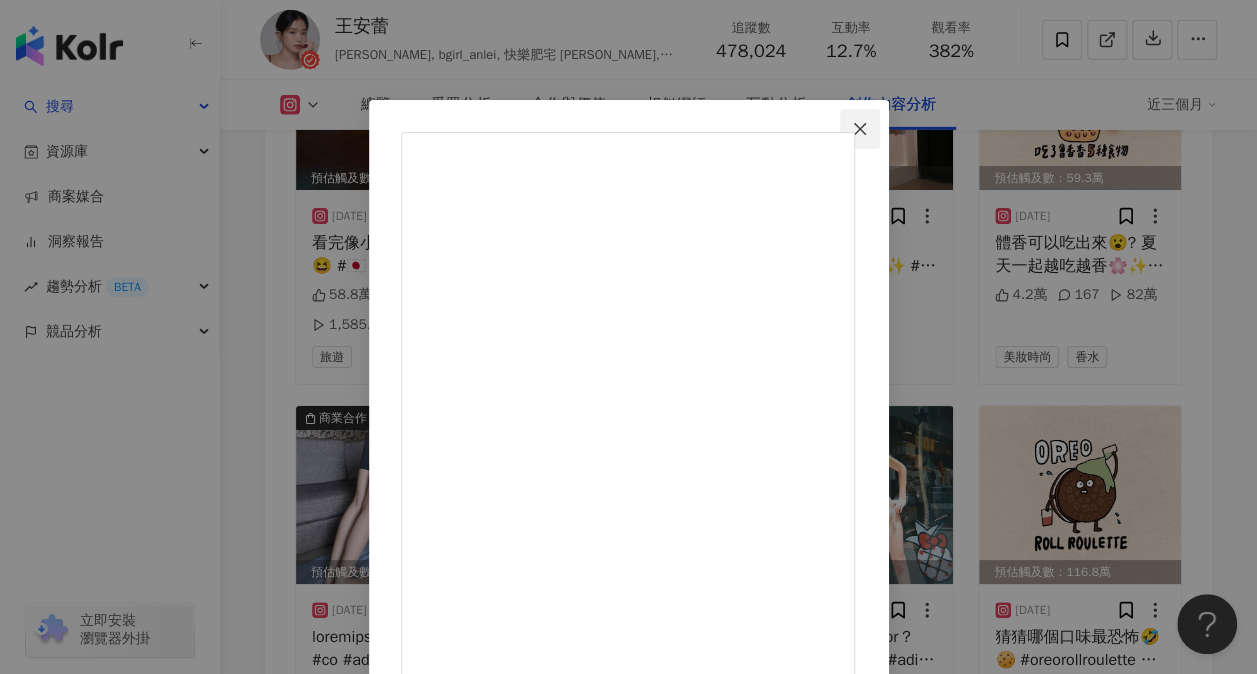 click 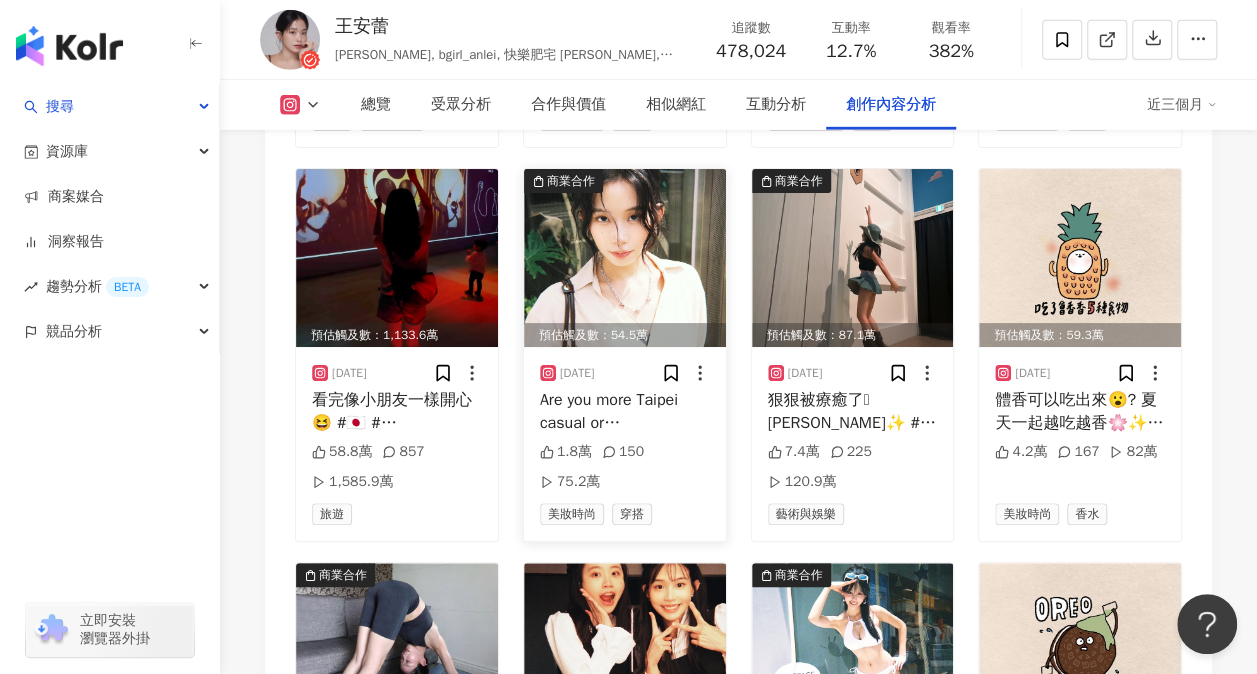 scroll, scrollTop: 6653, scrollLeft: 0, axis: vertical 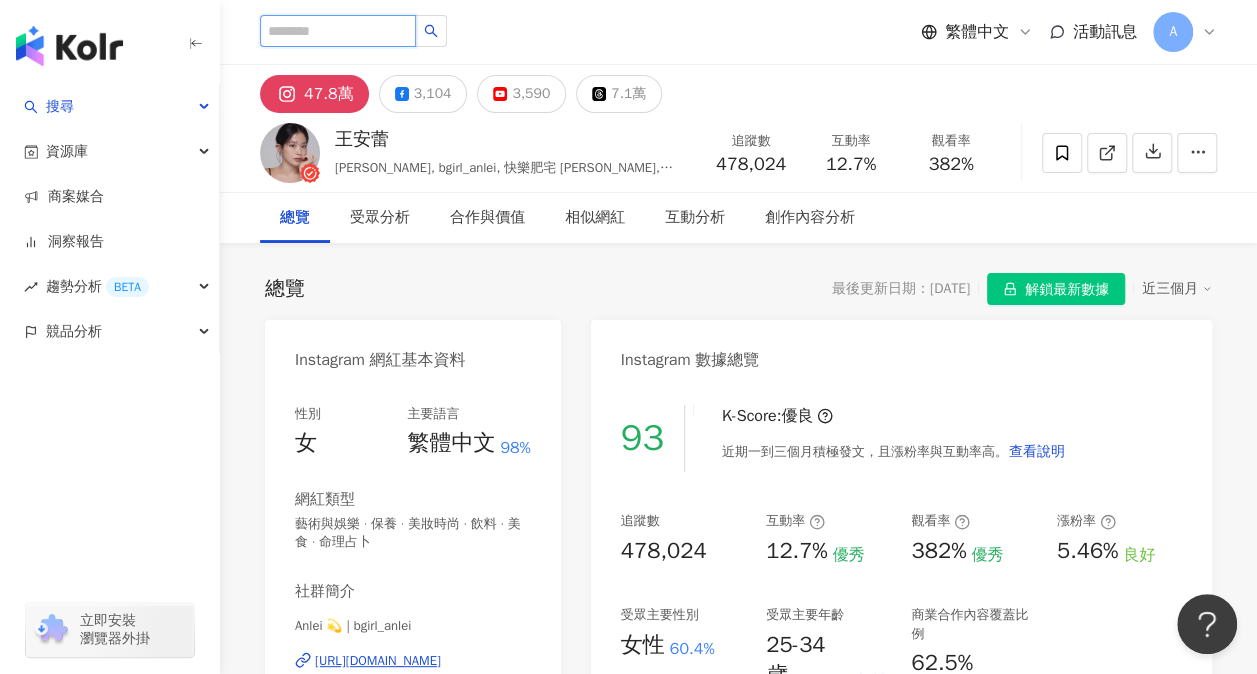 click at bounding box center [338, 31] 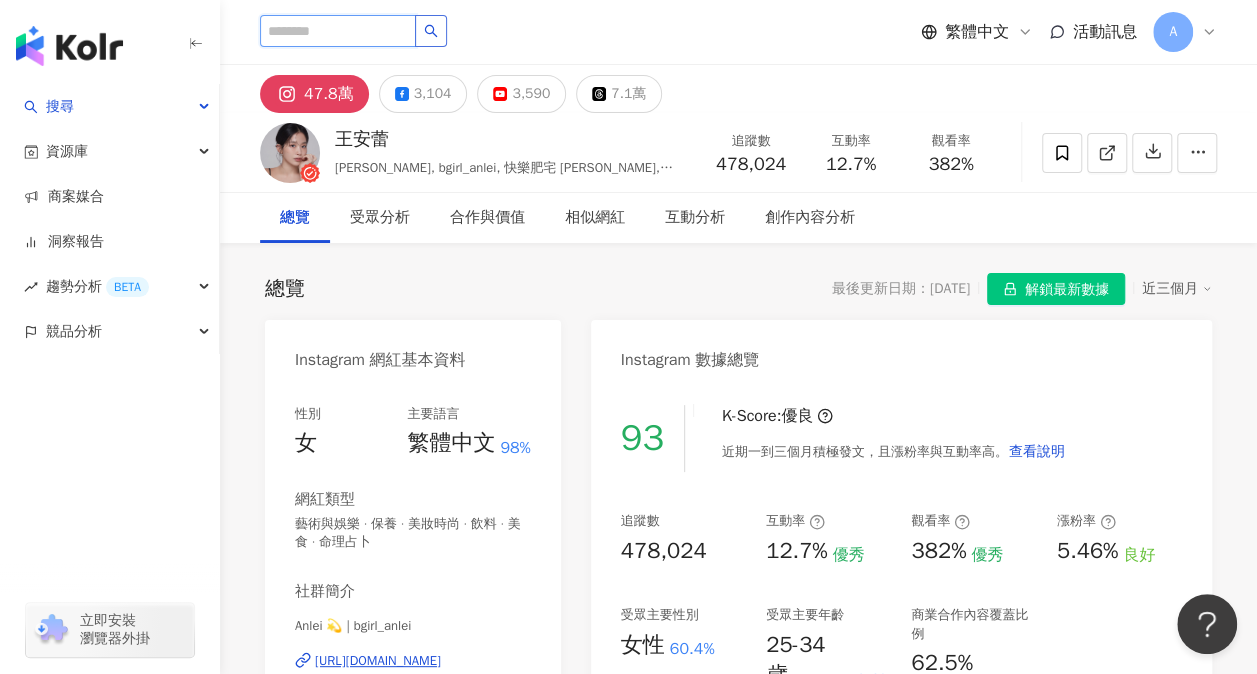 paste on "*******" 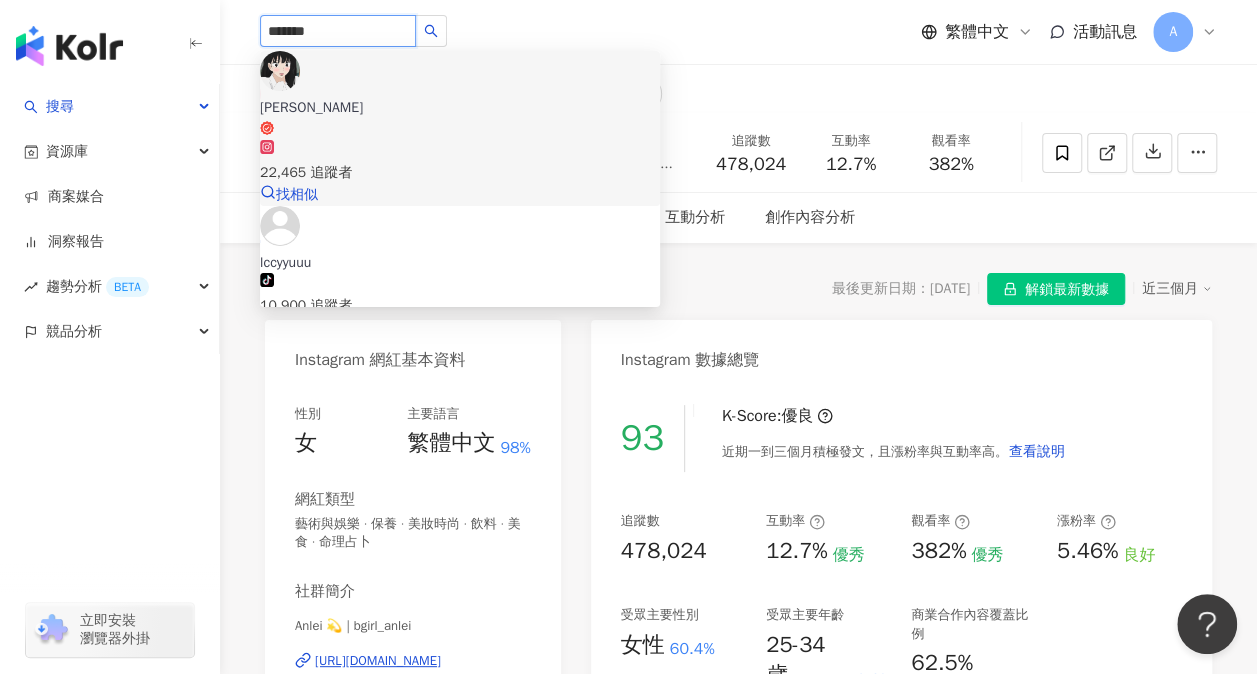 click on "小芊" at bounding box center [460, 108] 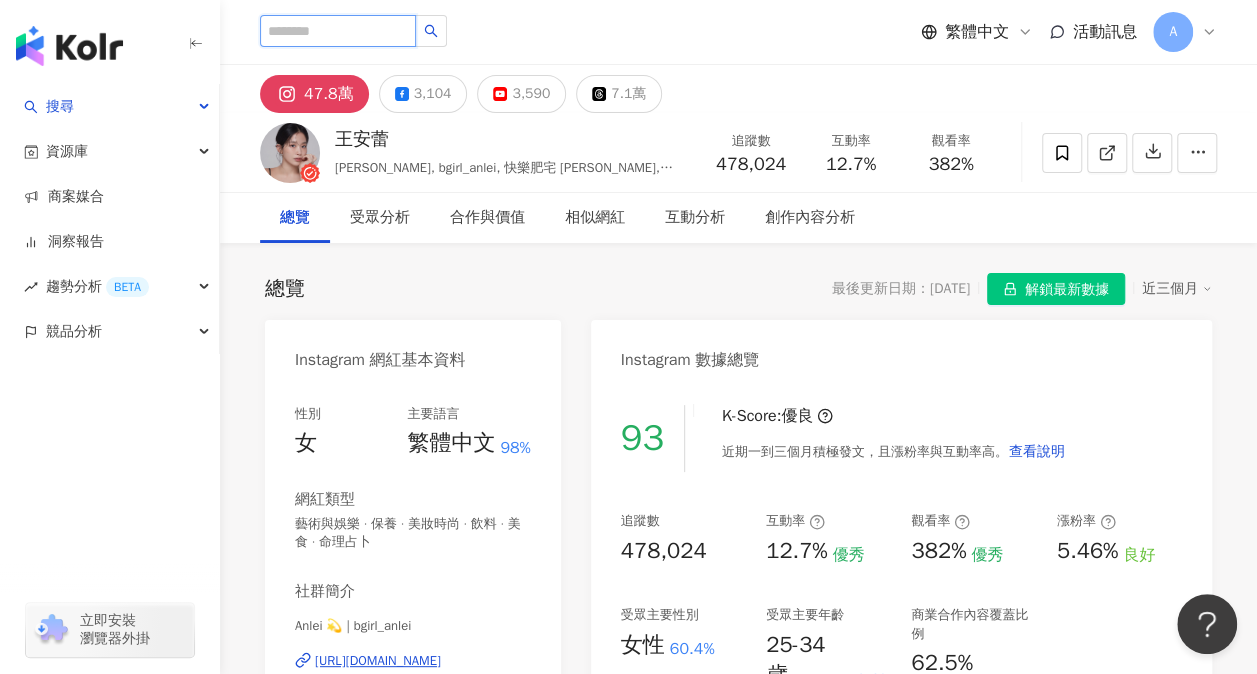 click at bounding box center (338, 31) 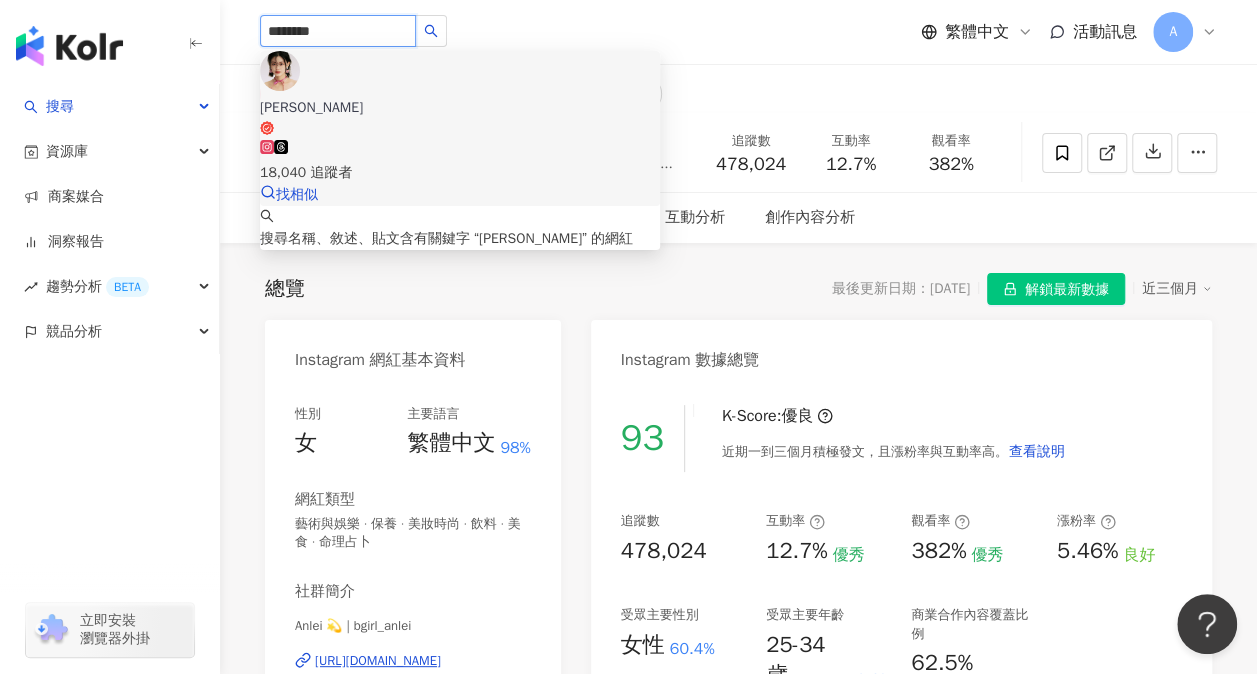 click on "[PERSON_NAME]" at bounding box center (460, 108) 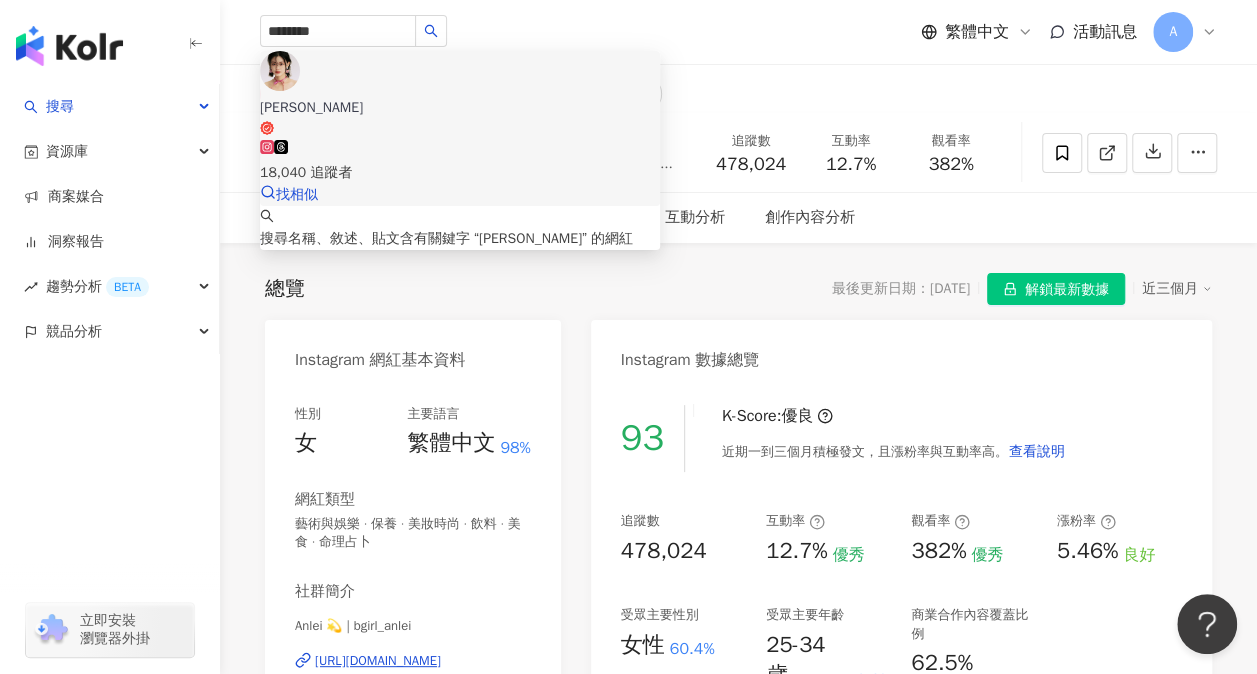 type 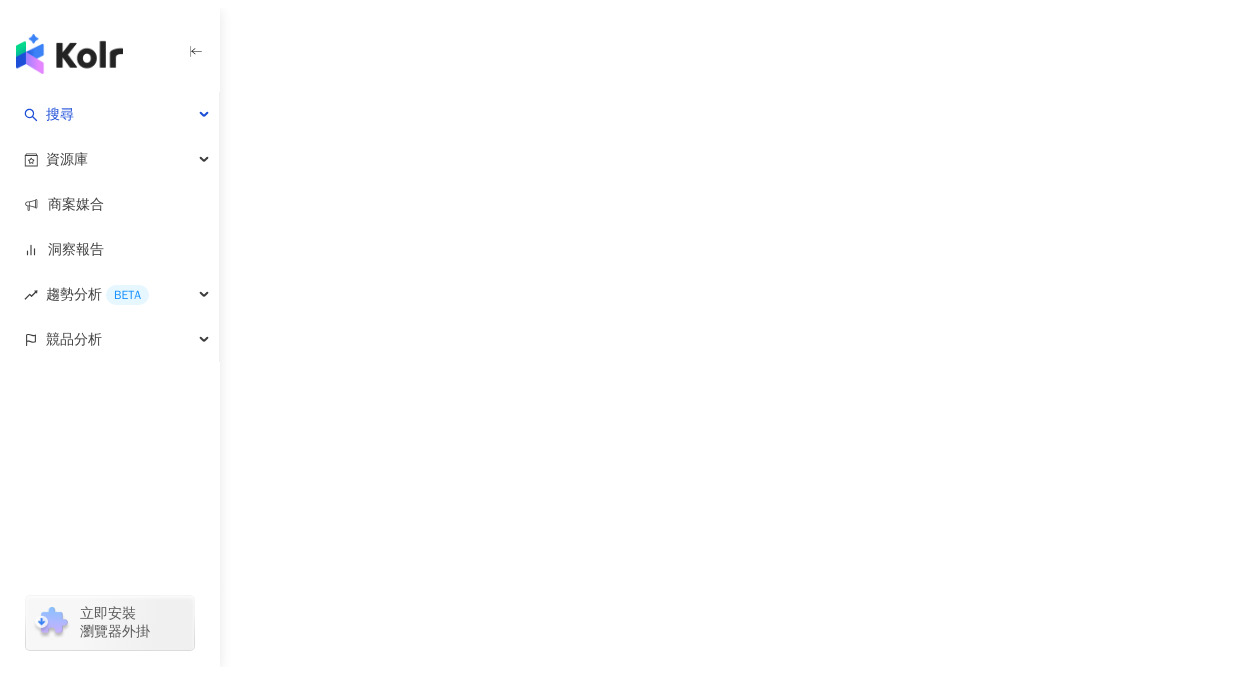 scroll, scrollTop: 0, scrollLeft: 0, axis: both 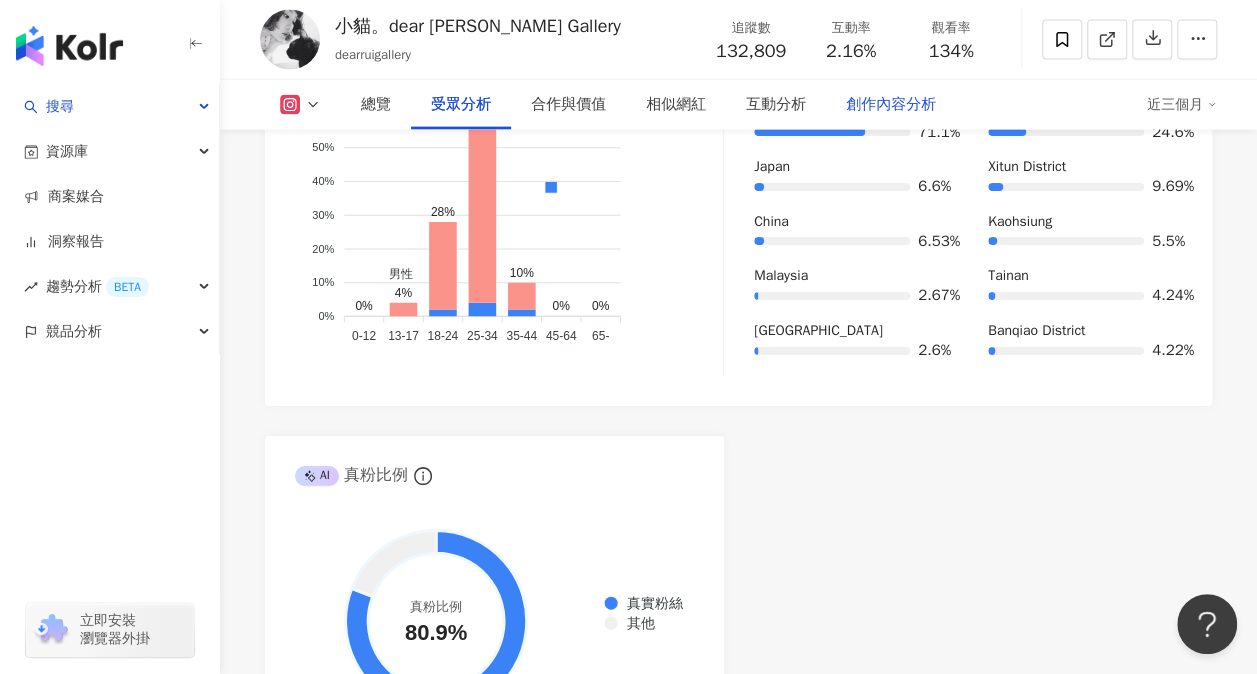 click on "創作內容分析" at bounding box center [891, 105] 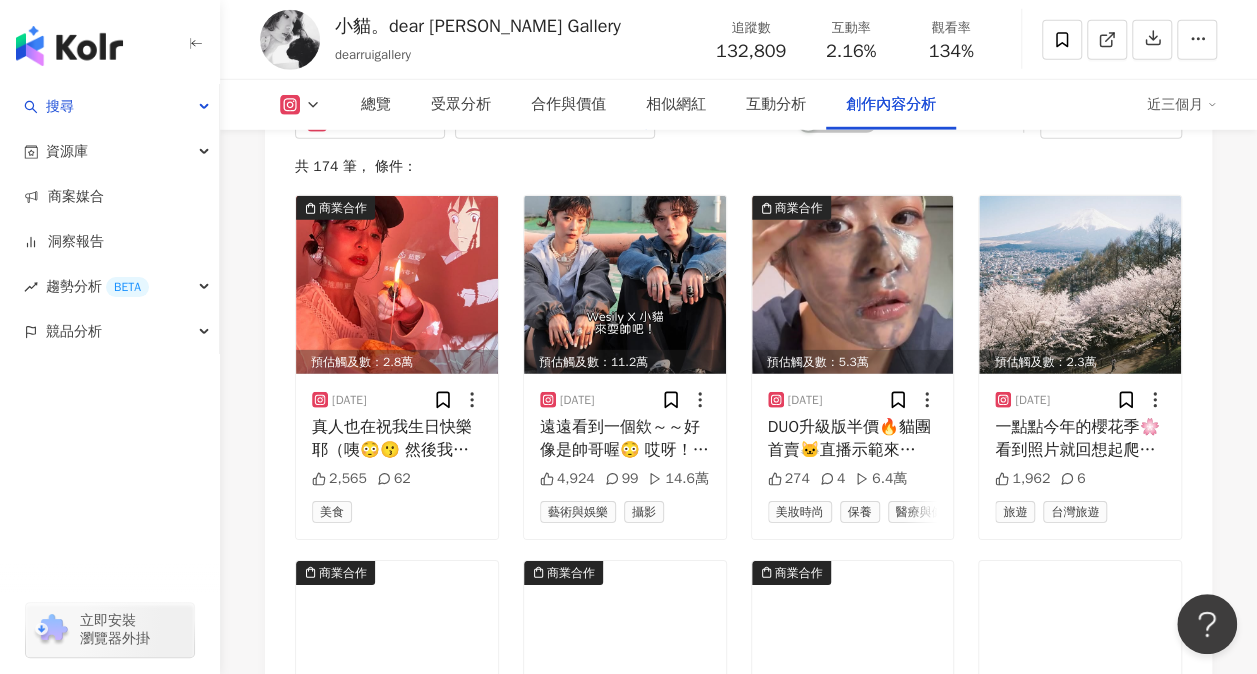 scroll, scrollTop: 6618, scrollLeft: 0, axis: vertical 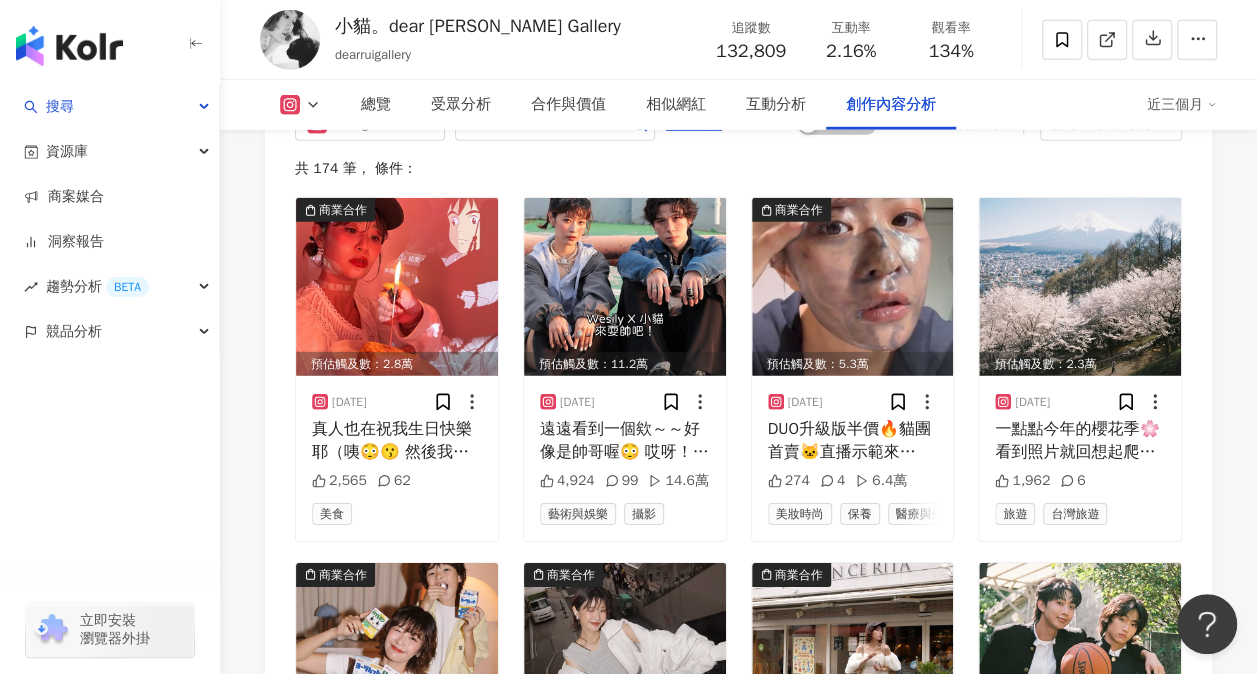 drag, startPoint x: 252, startPoint y: 310, endPoint x: 294, endPoint y: 316, distance: 42.426407 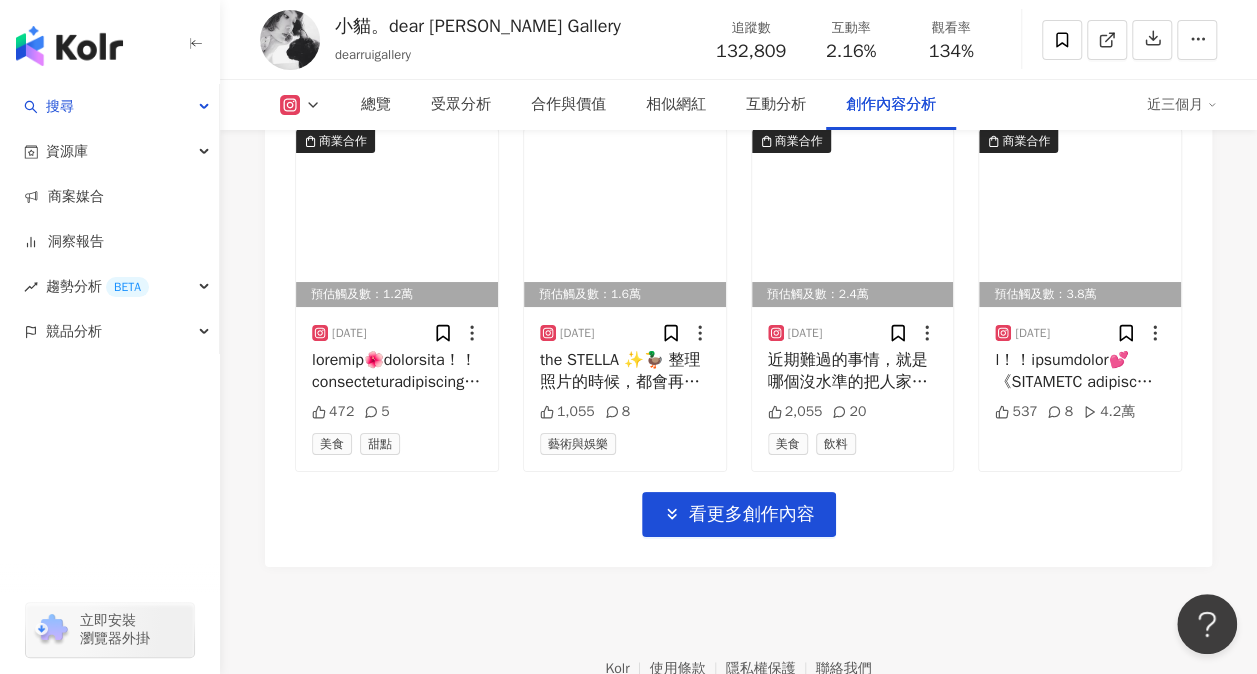 scroll, scrollTop: 7418, scrollLeft: 0, axis: vertical 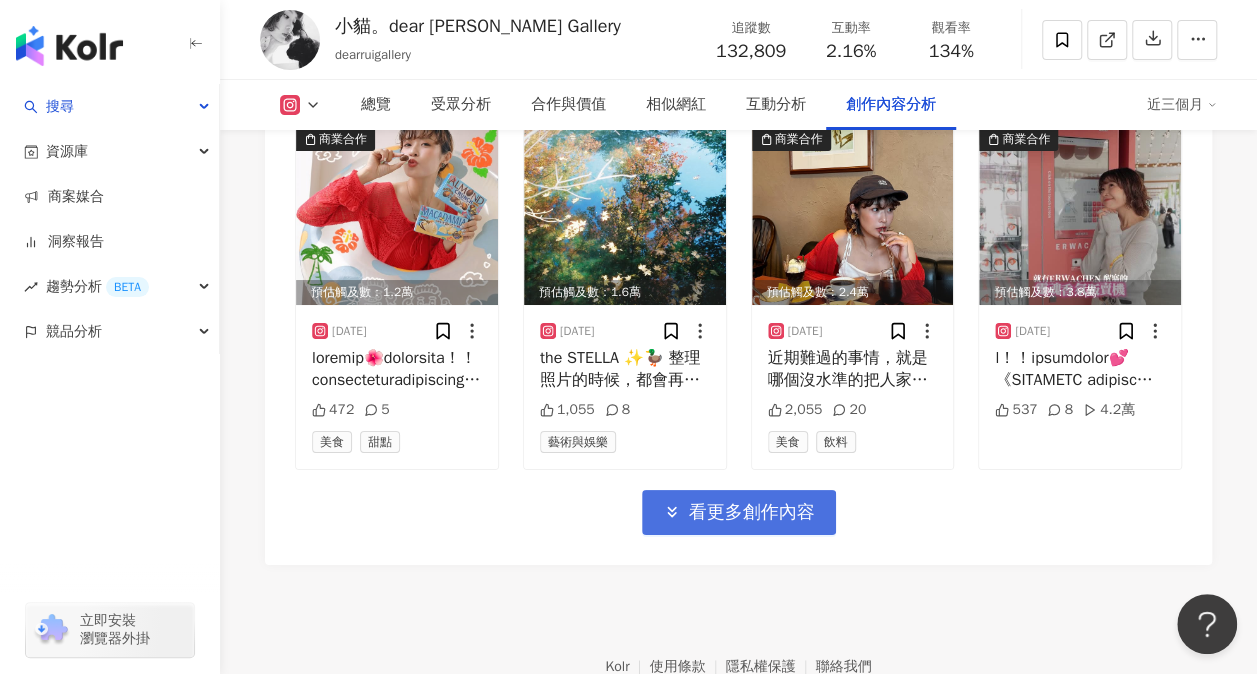 click on "看更多創作內容" at bounding box center (752, 513) 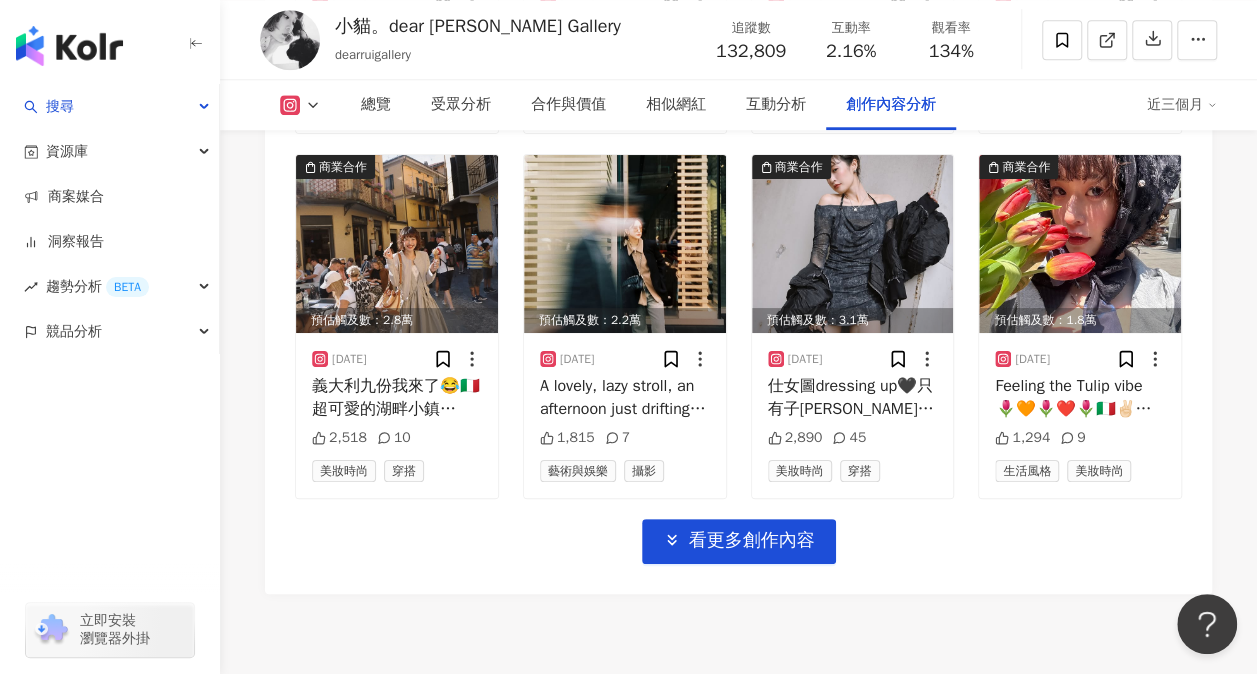 scroll, scrollTop: 8508, scrollLeft: 0, axis: vertical 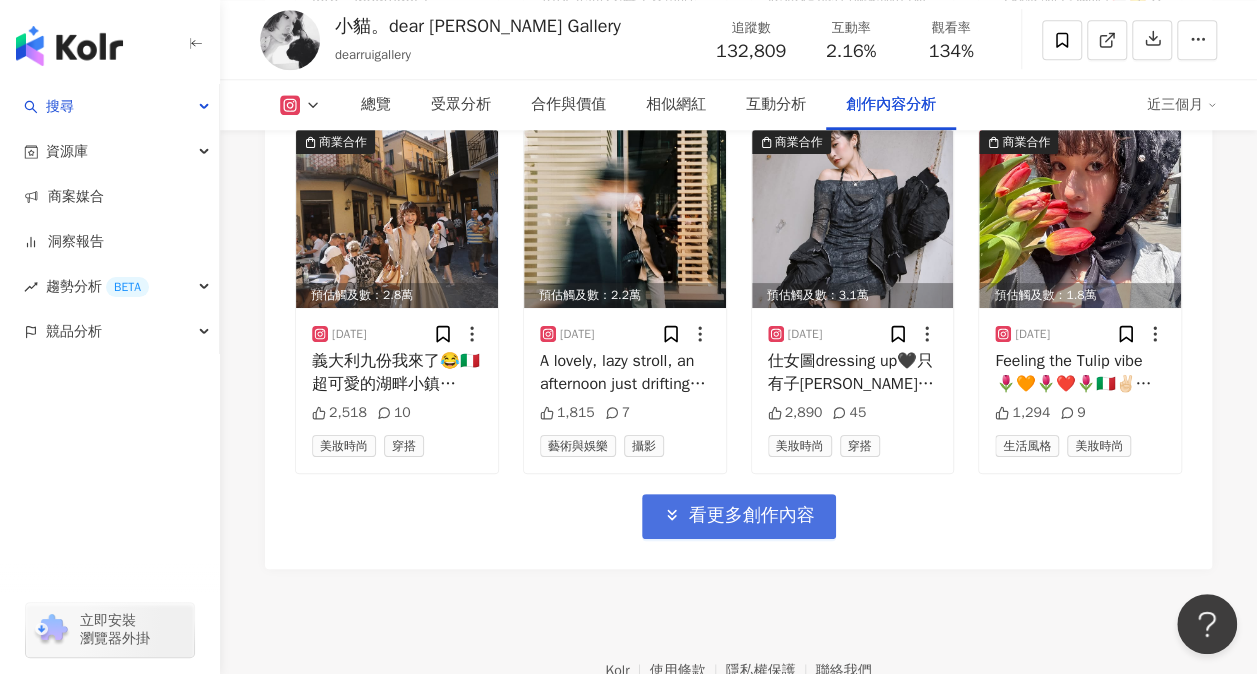 click on "看更多創作內容" at bounding box center [752, 516] 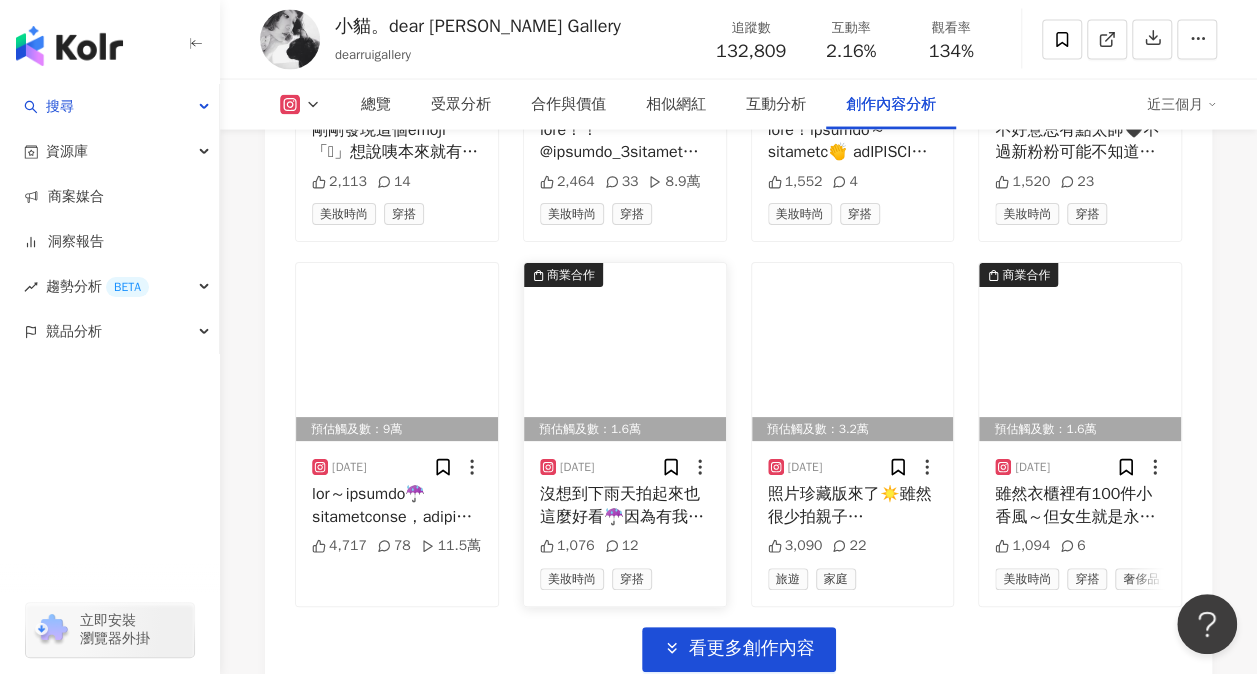 scroll, scrollTop: 9608, scrollLeft: 0, axis: vertical 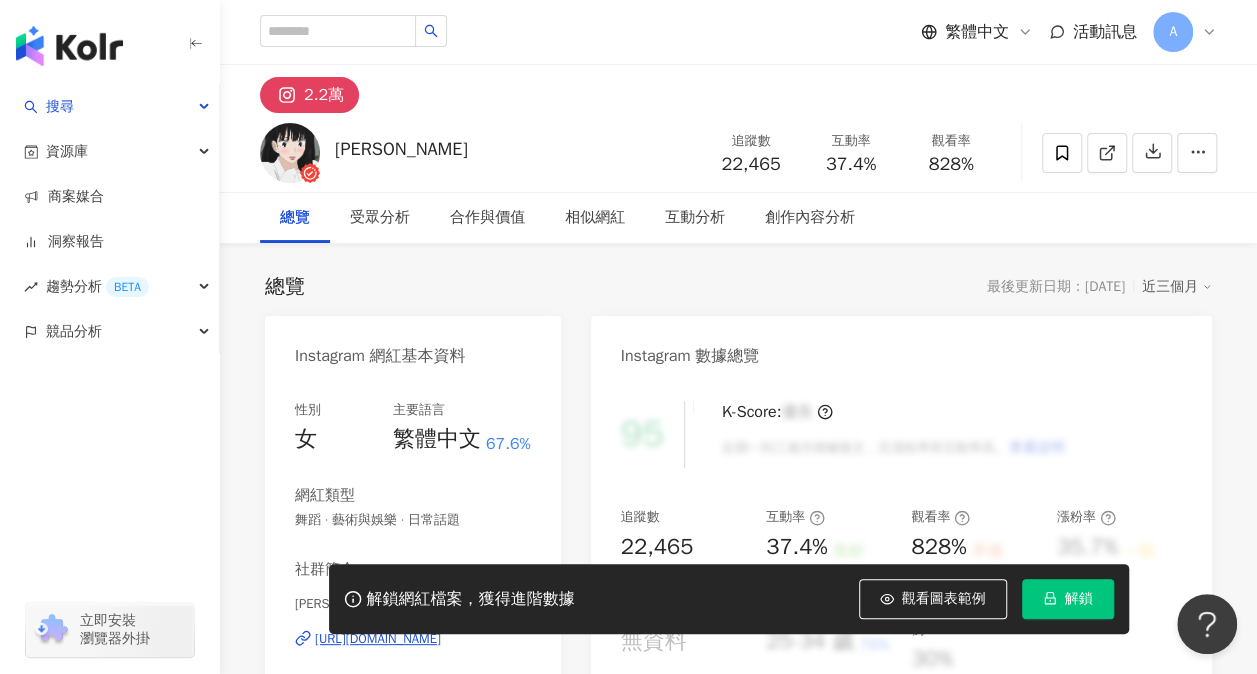 click on "解鎖" at bounding box center (1079, 599) 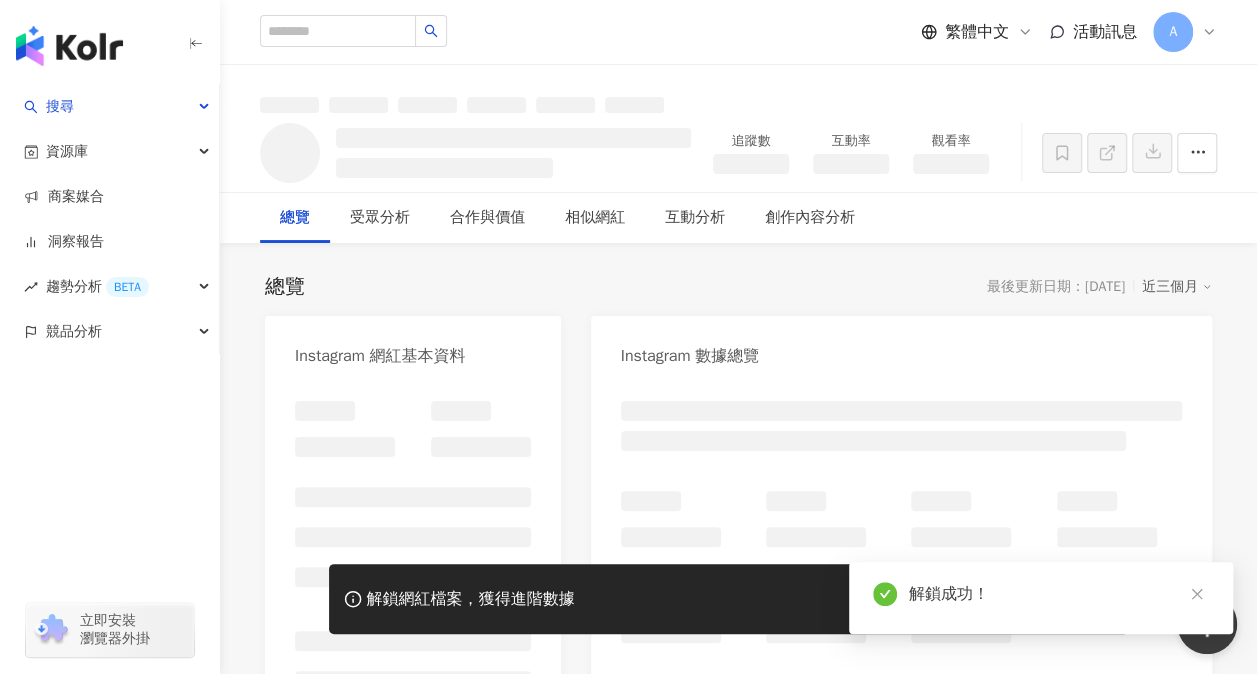 click on "總覽 最後更新日期：2025/7/16 近三個月 Instagram 網紅基本資料 Instagram 數據總覽 AI Instagram 成效等級三大指標 成效等級 ： 優秀 良好 普通 不佳 Instagram 成長趨勢分析 追蹤趨勢圖表 AI Instagram 創作類型分佈" at bounding box center [738, 943] 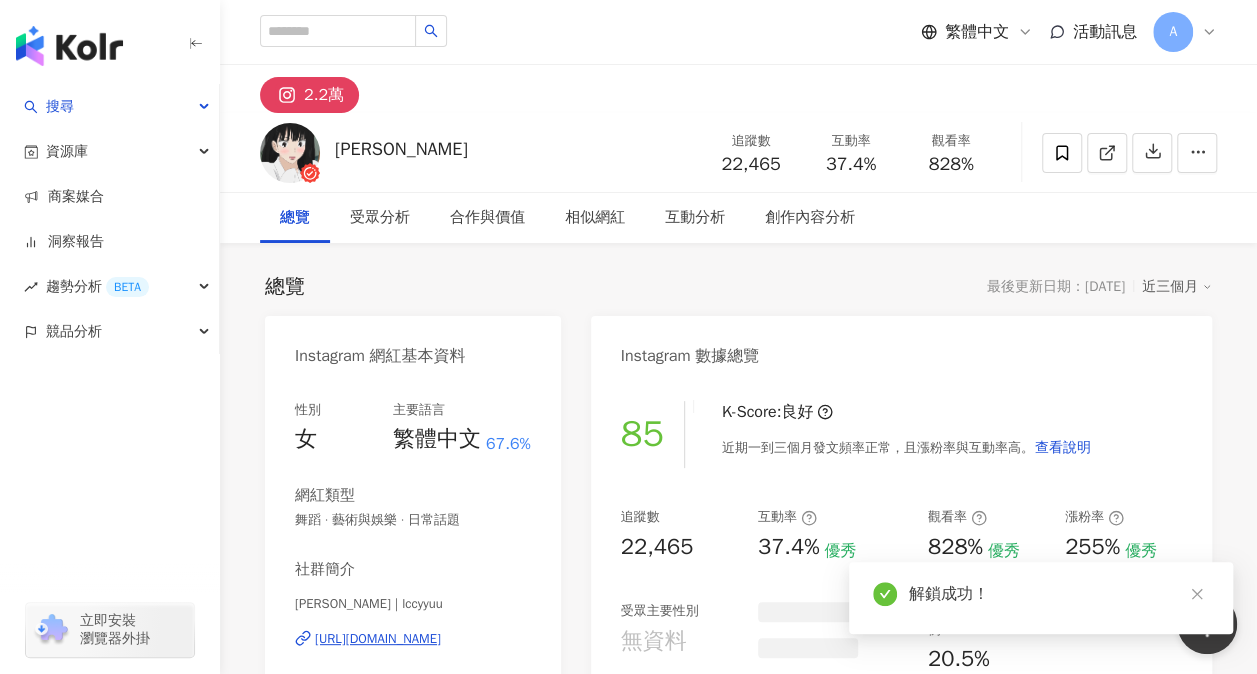 click on "總覽 最後更新日期：2025/7/16 近三個月 Instagram 網紅基本資料 性別   女 主要語言   繁體中文 67.6% 網紅類型 舞蹈 · 藝術與娛樂 · 日常話題 社群簡介 林芊 | lccyyuu https://www.instagram.com/lccyyuu/ ❤️紅運少女 @tslc_rubygirls @eelinofficial
@redtabby_
🐈 @ambborangg
💌工作聯繫:
黃巧雯 /Chiaowen.huang@eelin.com.tw 看更多 Instagram 數據總覽 85 K-Score :   良好 近期一到三個月發文頻率正常，且漲粉率與互動率高。 查看說明 追蹤數   22,465 互動率   37.4% 優秀 觀看率   828% 優秀 漲粉率   255% 優秀 受眾主要性別   無資料 商業合作內容覆蓋比例   20.5% AI Instagram 成效等級三大指標 互動率 37.4% 優秀 同等級網紅的互動率中位數為  0.54% 觀看率 828% 優秀 同等級網紅的觀看率中位數為  1.77% 漲粉率 255% 優秀 同等級網紅的漲粉率中位數為  0% 成效等級 ： 優秀 良好 普通 不佳 Instagram 成長趨勢分析 追蹤數   22,465" at bounding box center (738, 1038) 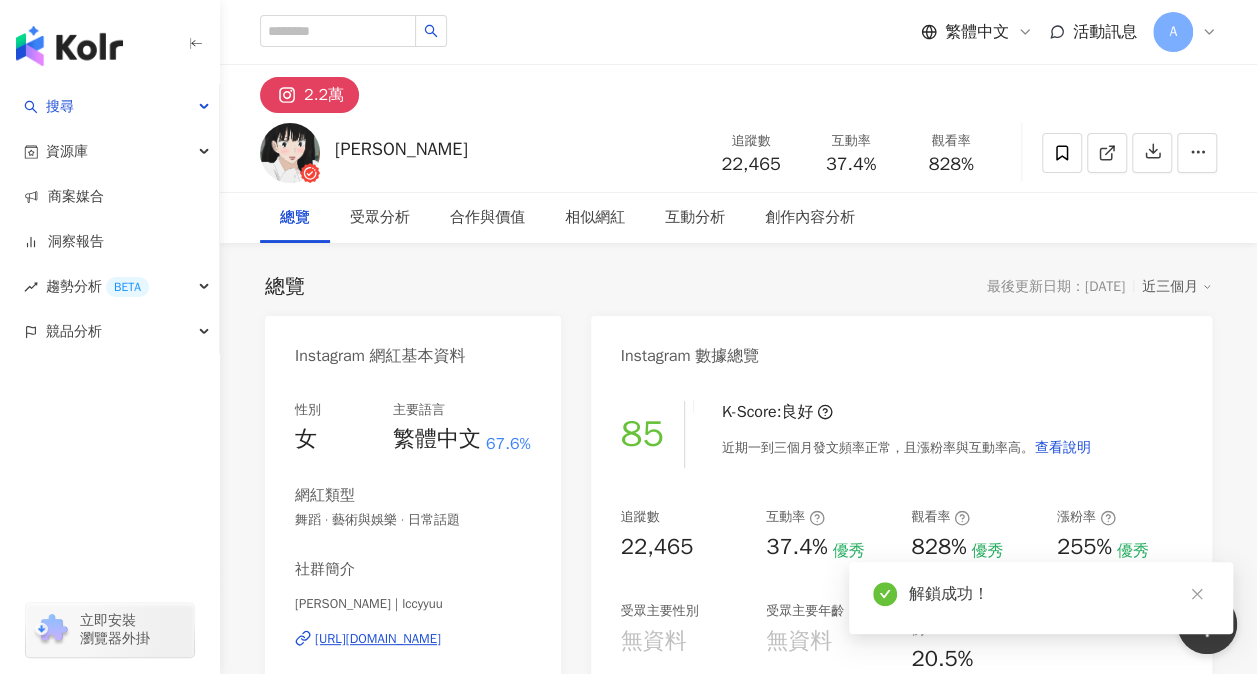 click on "林芊 | lccyyuu" at bounding box center (413, 604) 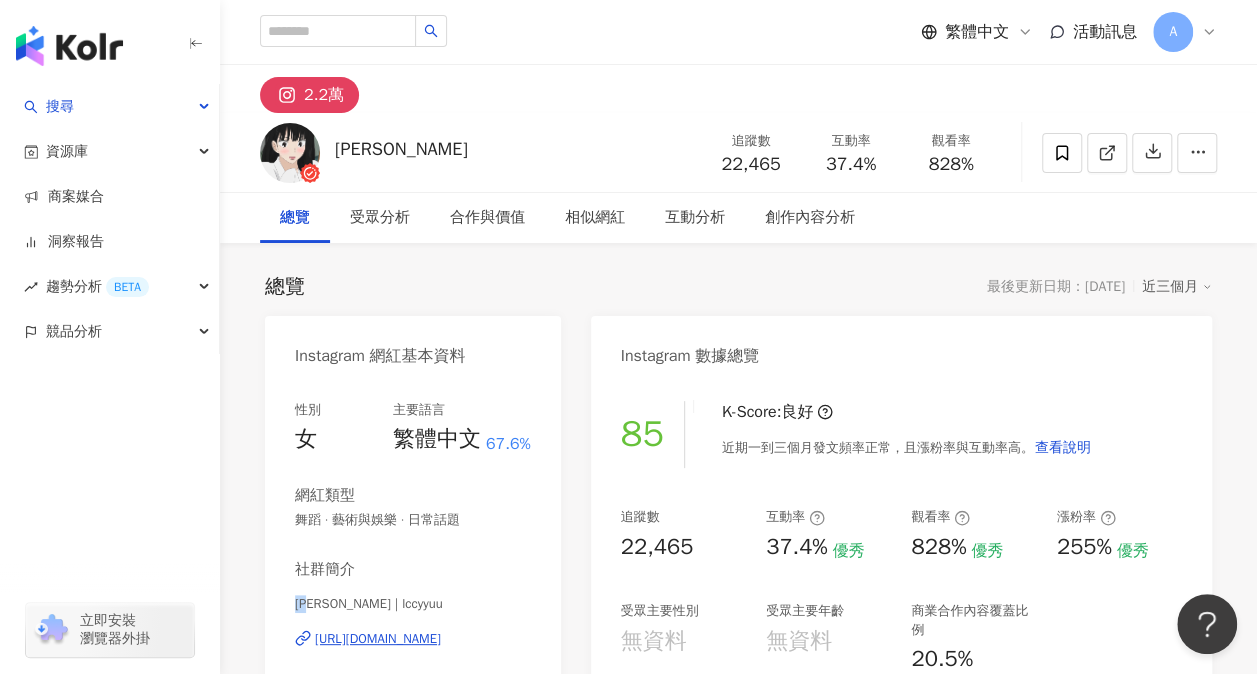 drag, startPoint x: 320, startPoint y: 610, endPoint x: 289, endPoint y: 602, distance: 32.01562 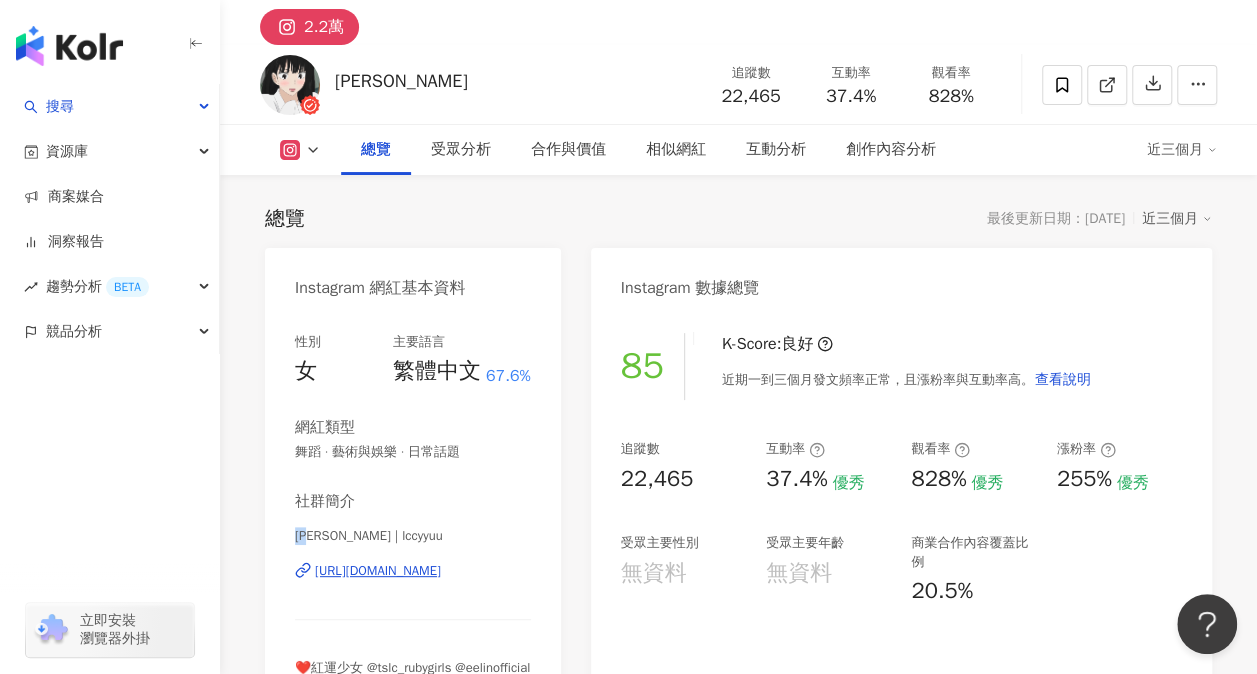 scroll, scrollTop: 100, scrollLeft: 0, axis: vertical 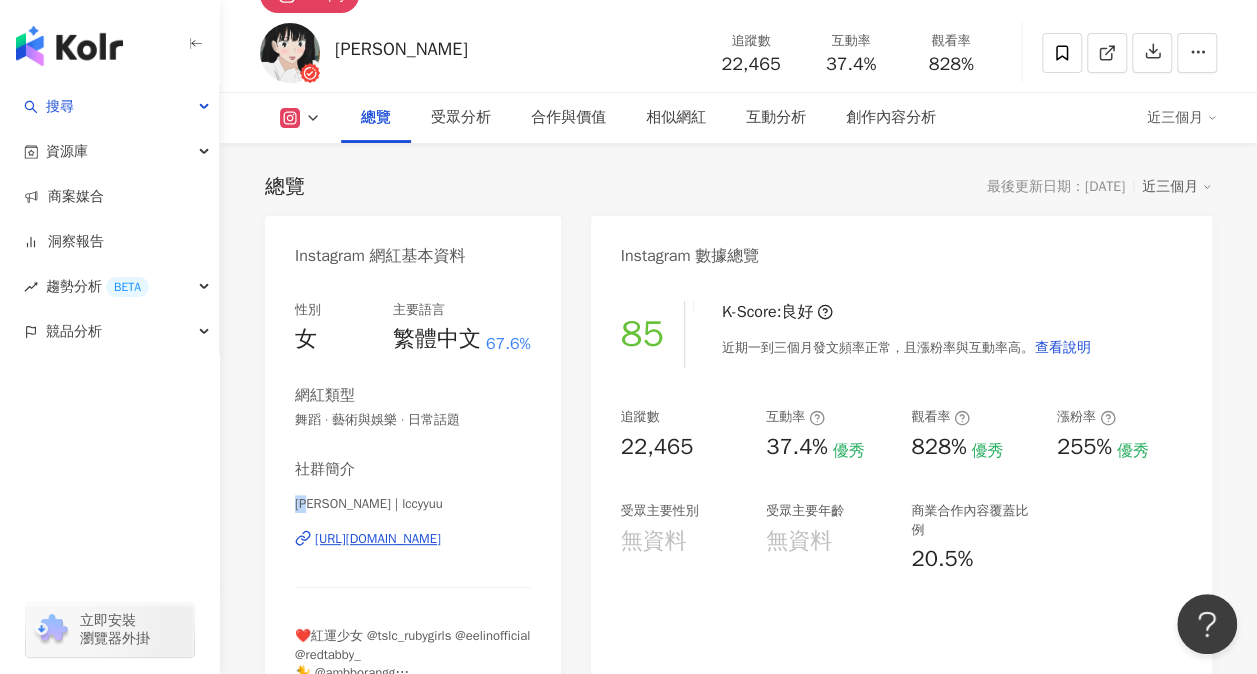 click on "https://www.instagram.com/lccyyuu/" at bounding box center (378, 539) 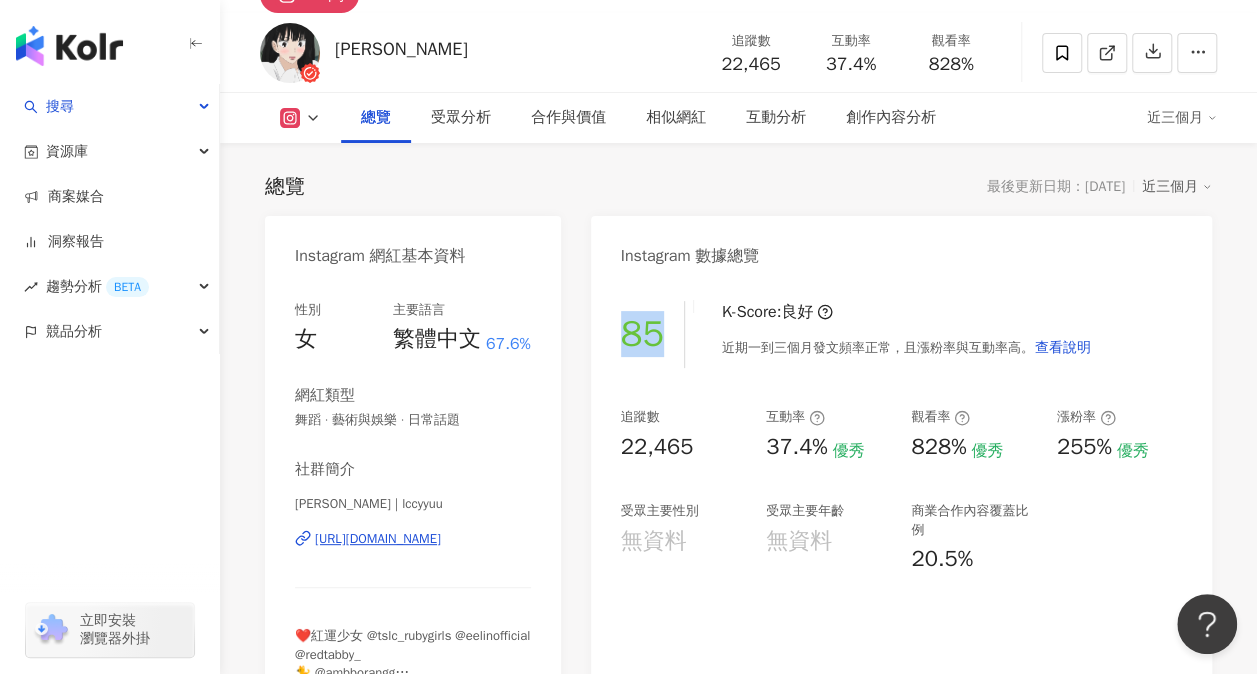 drag, startPoint x: 624, startPoint y: 340, endPoint x: 654, endPoint y: 339, distance: 30.016663 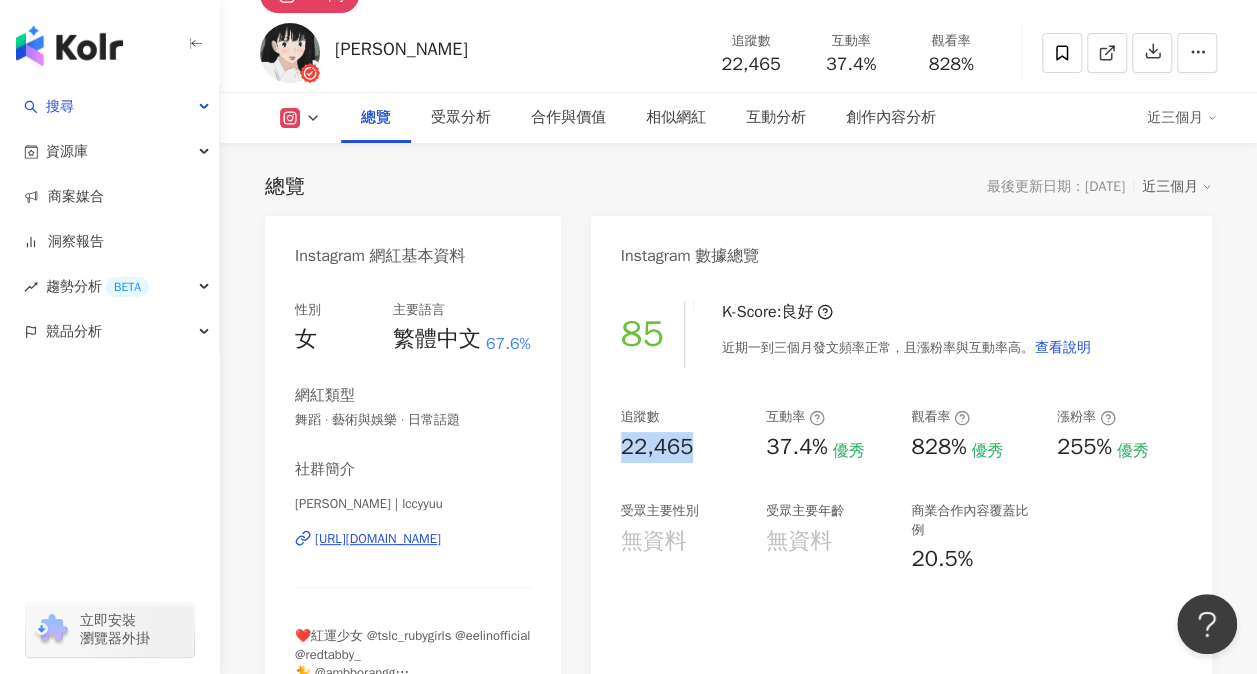 drag, startPoint x: 696, startPoint y: 460, endPoint x: 614, endPoint y: 455, distance: 82.1523 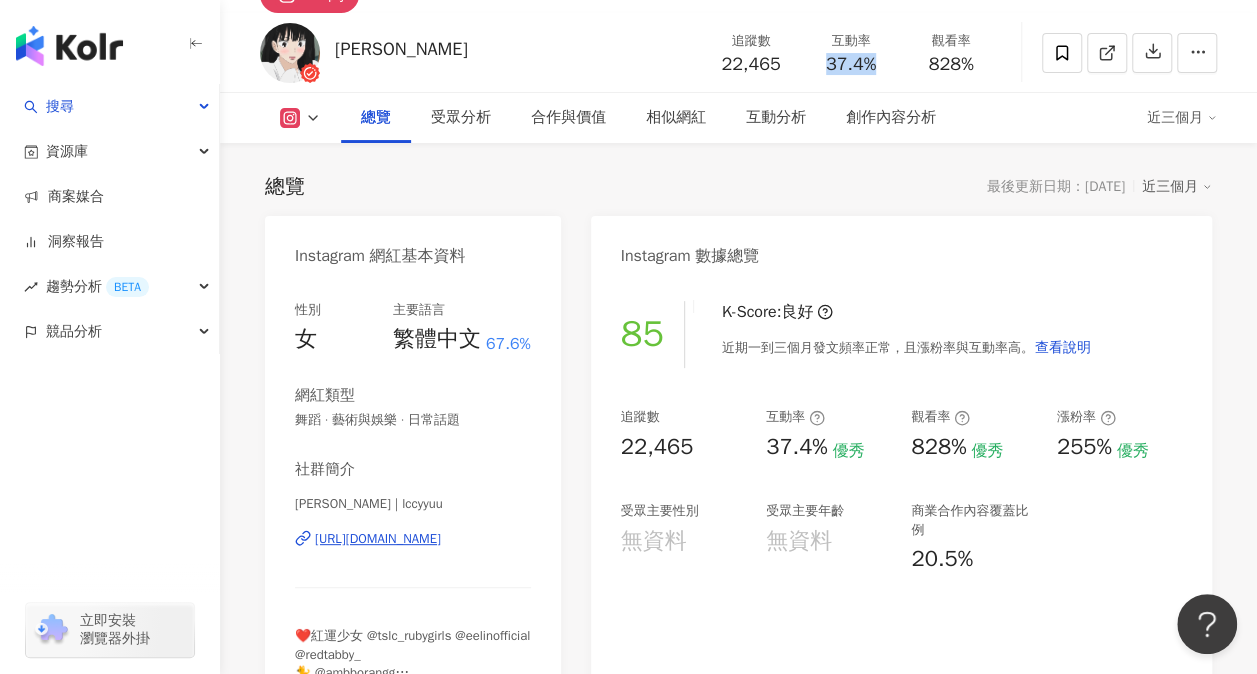 drag, startPoint x: 821, startPoint y: 66, endPoint x: 880, endPoint y: 67, distance: 59.008472 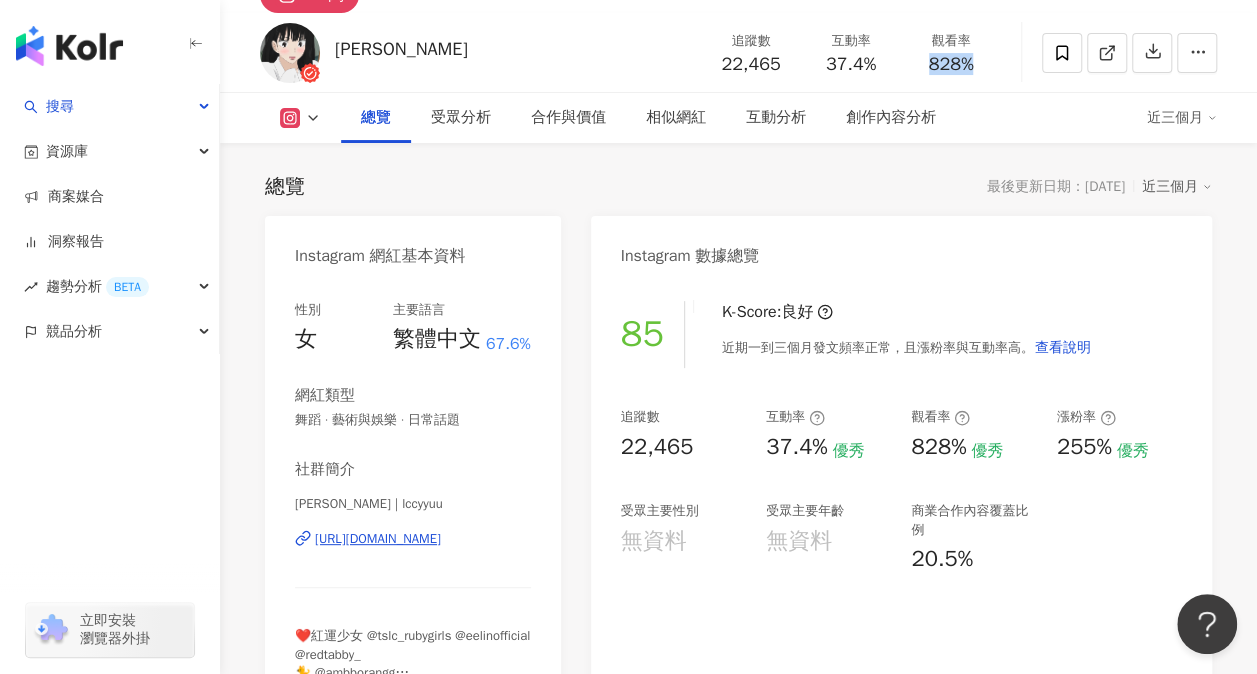 drag, startPoint x: 972, startPoint y: 66, endPoint x: 920, endPoint y: 68, distance: 52.03845 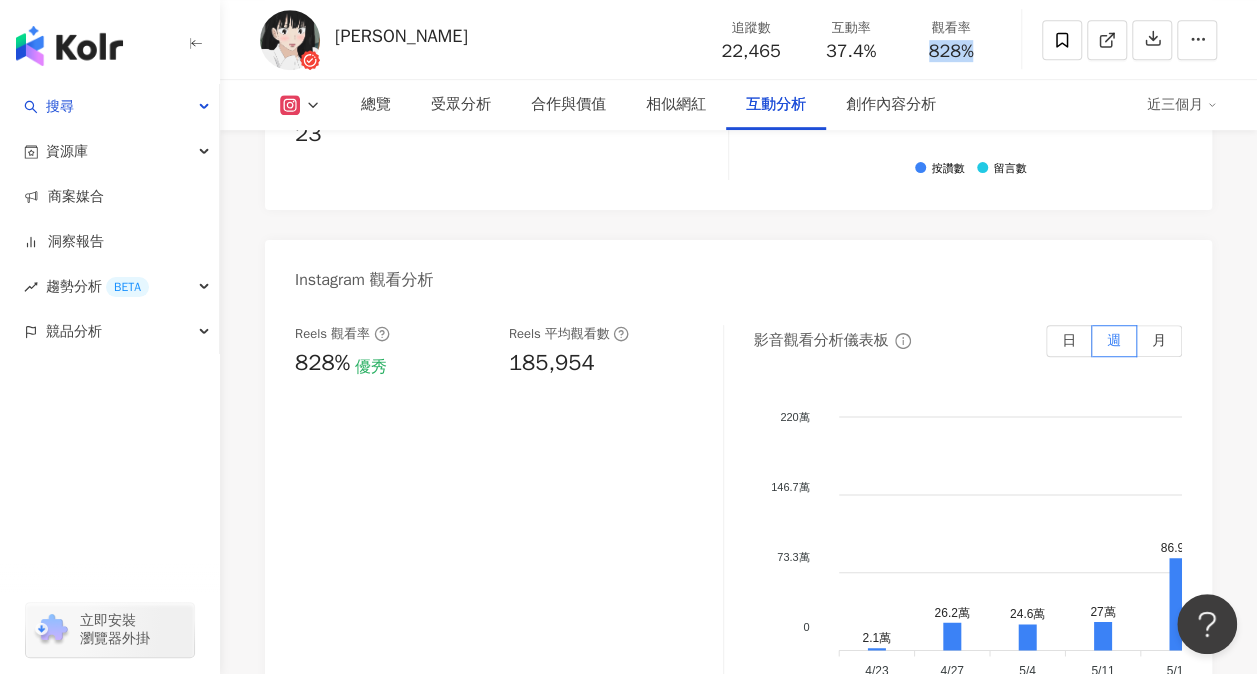 scroll, scrollTop: 4400, scrollLeft: 0, axis: vertical 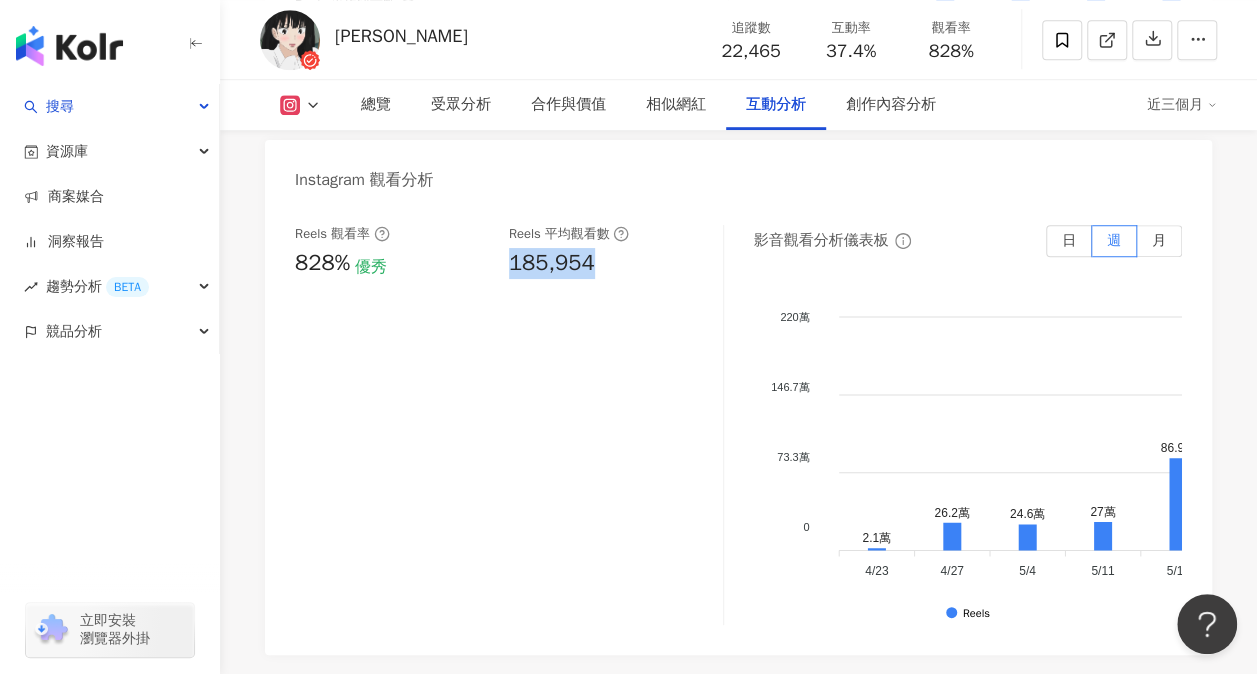 drag, startPoint x: 617, startPoint y: 274, endPoint x: 510, endPoint y: 264, distance: 107.46627 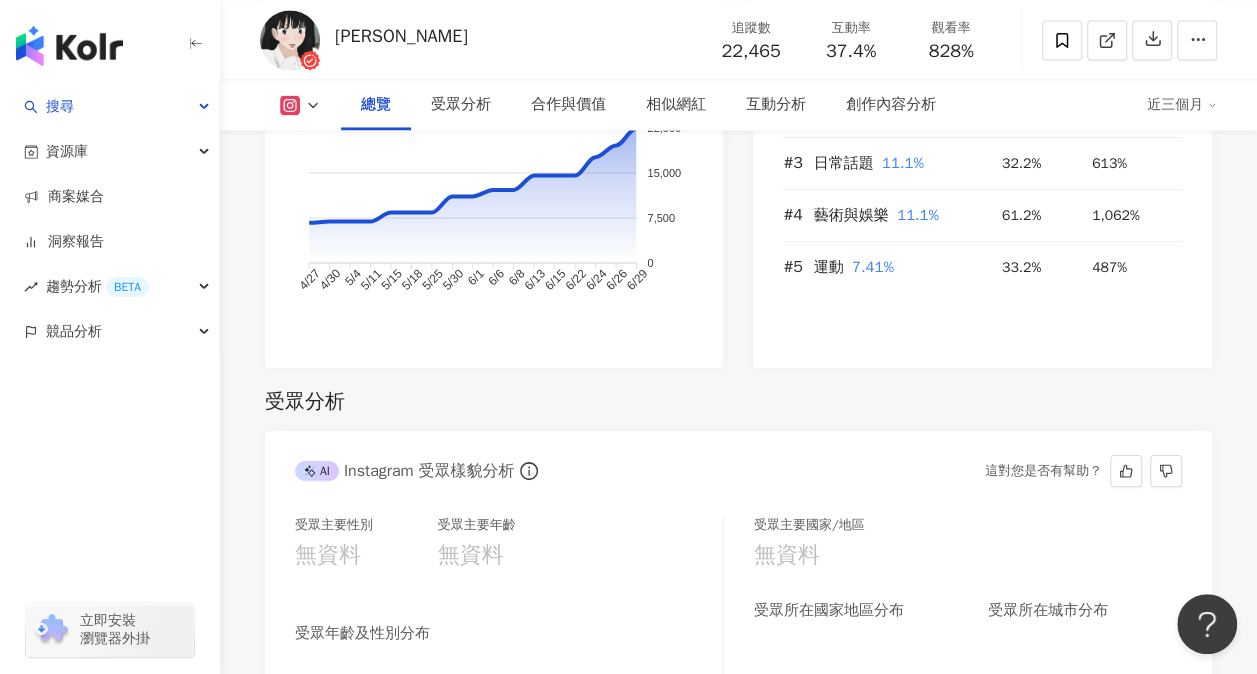 scroll, scrollTop: 1300, scrollLeft: 0, axis: vertical 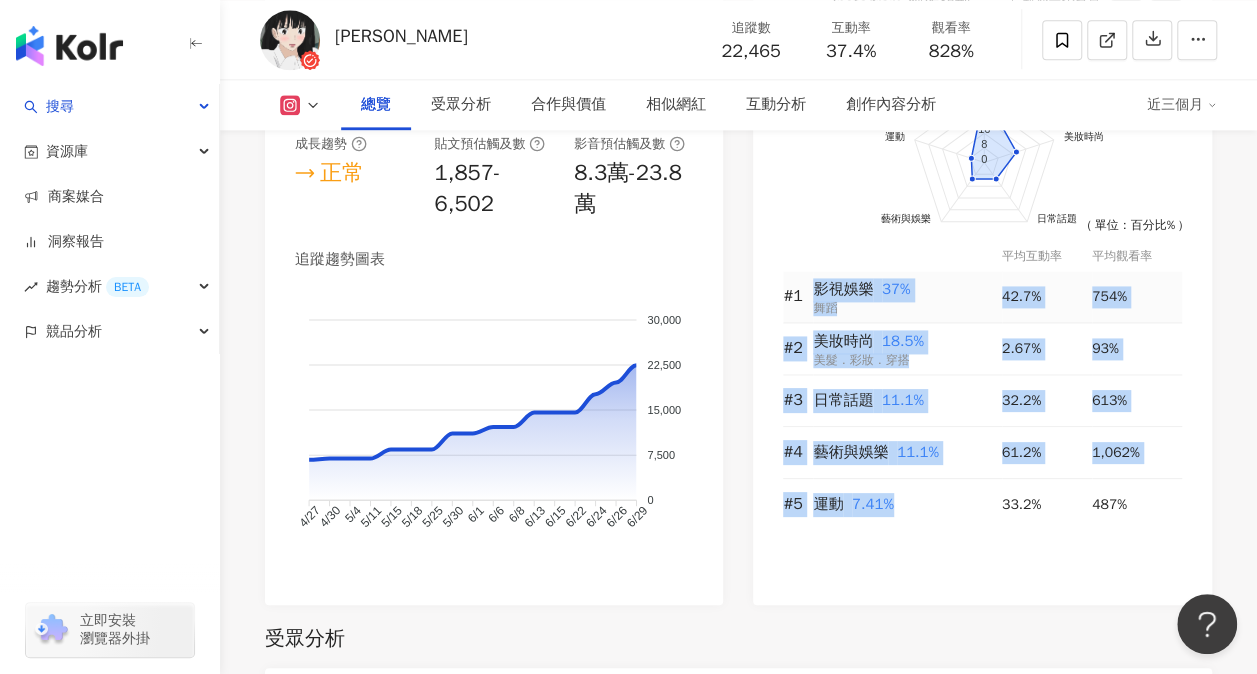 drag, startPoint x: 914, startPoint y: 512, endPoint x: 800, endPoint y: 277, distance: 261.1915 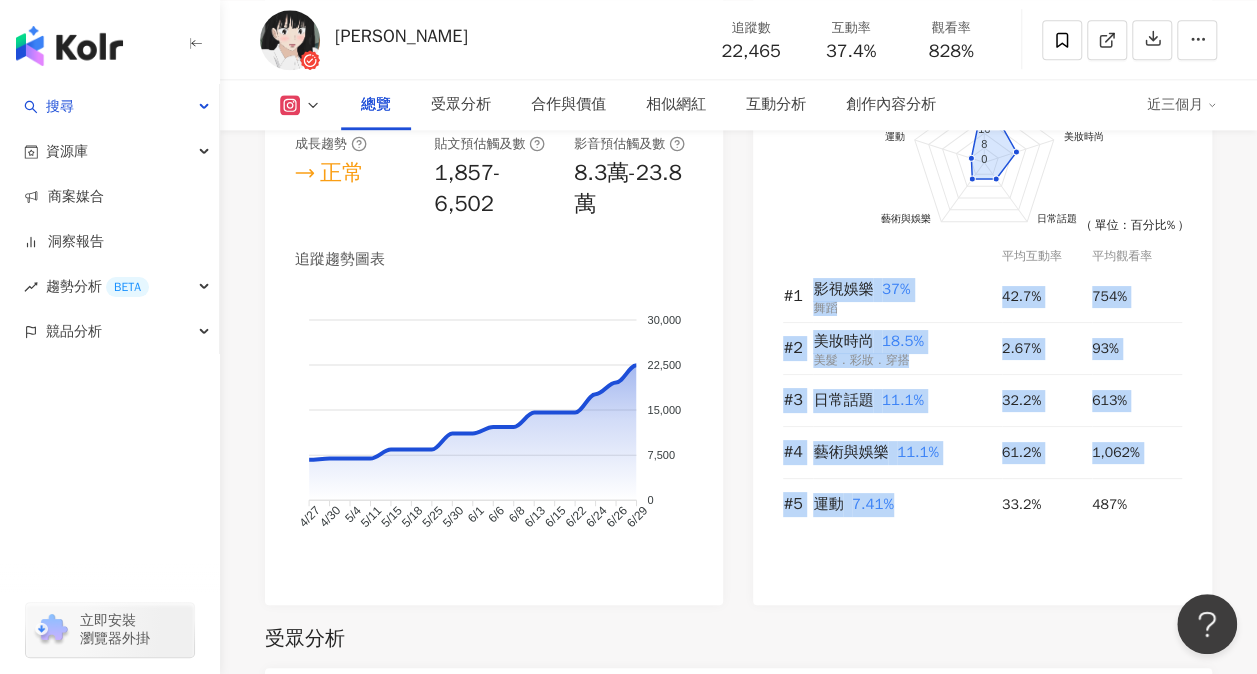 copy on "影視娛樂    37% 舞蹈 42.7% 754% #2 美妝時尚    18.5% 美髮．彩妝．穿搭 2.67% 93% #3 日常話題    11.1% 32.2% 613% #4 藝術與娛樂    11.1% 61.2% 1,062% #5 運動    7.41%" 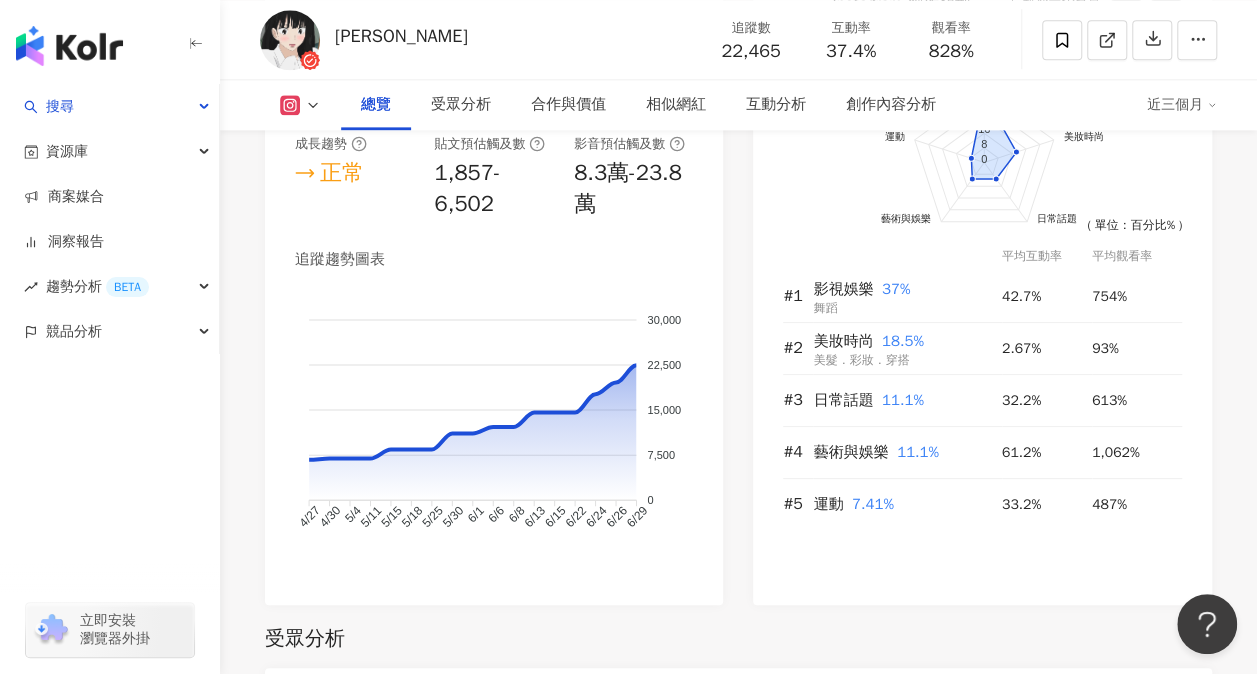 click on "前往申請試用方案解鎖 ( 立即註冊 ) 影視娛樂 美妝時尚 日常話題 藝術與娛樂 運動 40 32 24 16 8 0 ( 單位：百分比% ) 平均互動率 平均觀看率 #1 影視娛樂    37% 舞蹈 42.7% 754% #2 美妝時尚    18.5% 美髮．彩妝．穿搭 2.67% 93% #3 日常話題    11.1% 32.2% 613% #4 藝術與娛樂    11.1% 61.2% 1,062% #5 運動    7.41% 33.2% 487%" at bounding box center [982, 323] 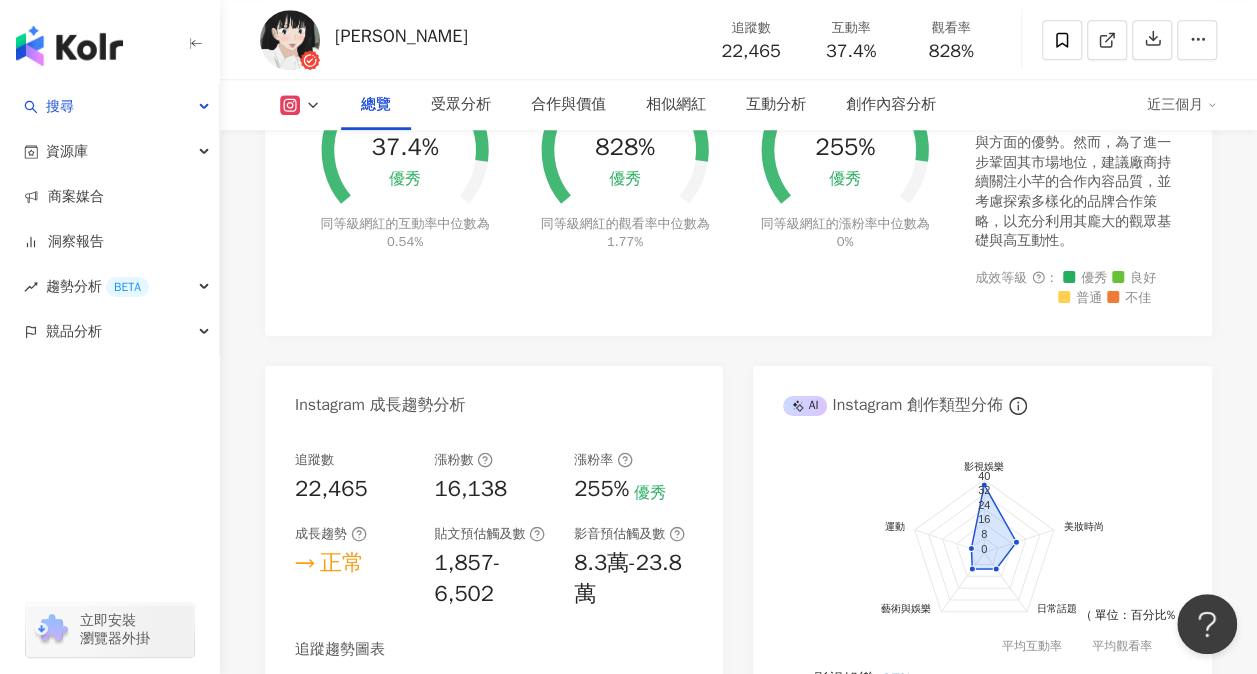 scroll, scrollTop: 800, scrollLeft: 0, axis: vertical 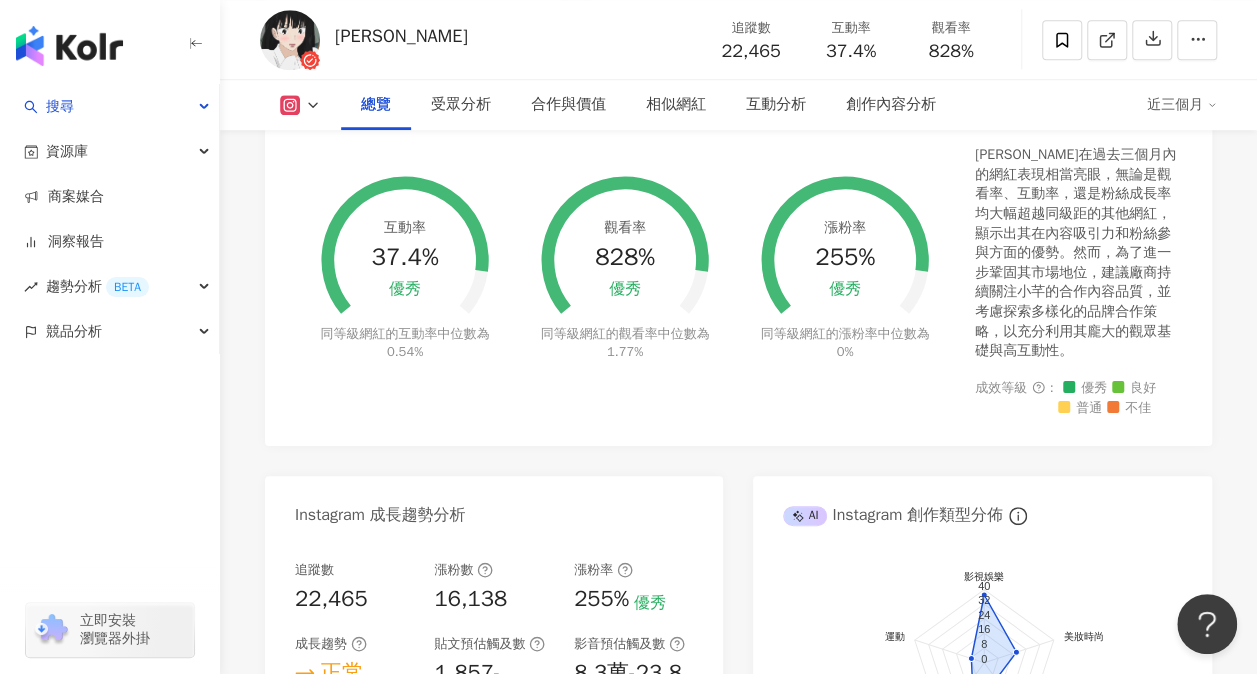 click 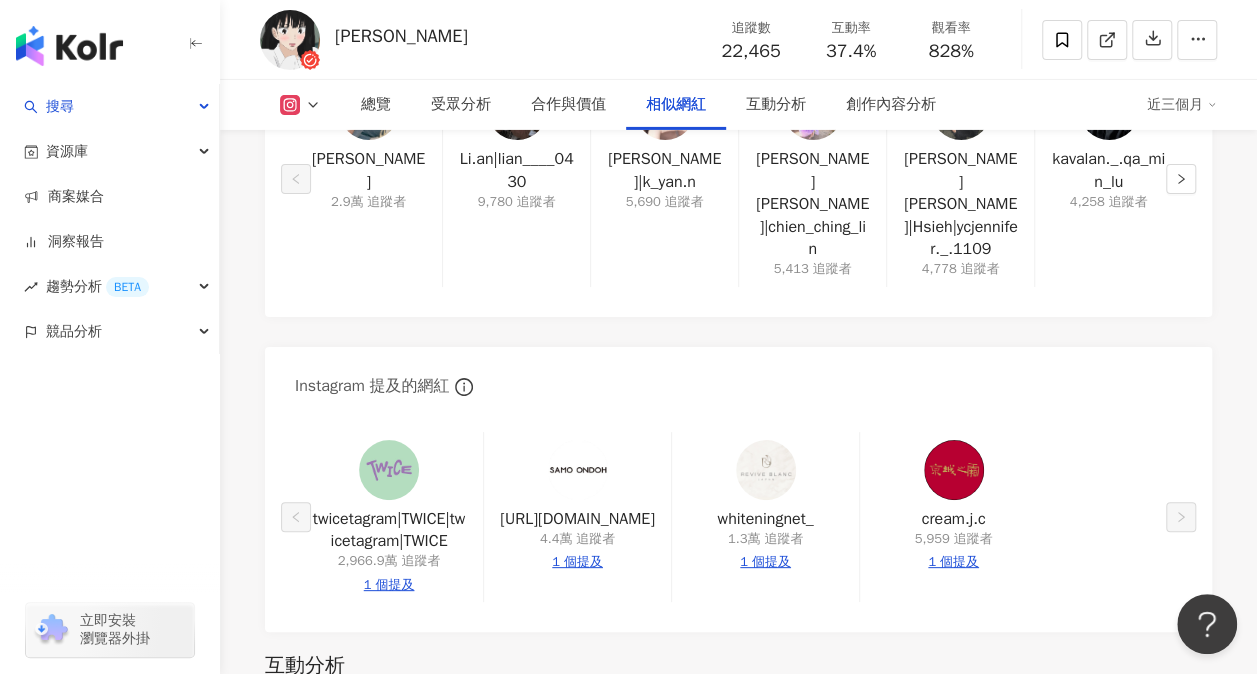 scroll, scrollTop: 3100, scrollLeft: 0, axis: vertical 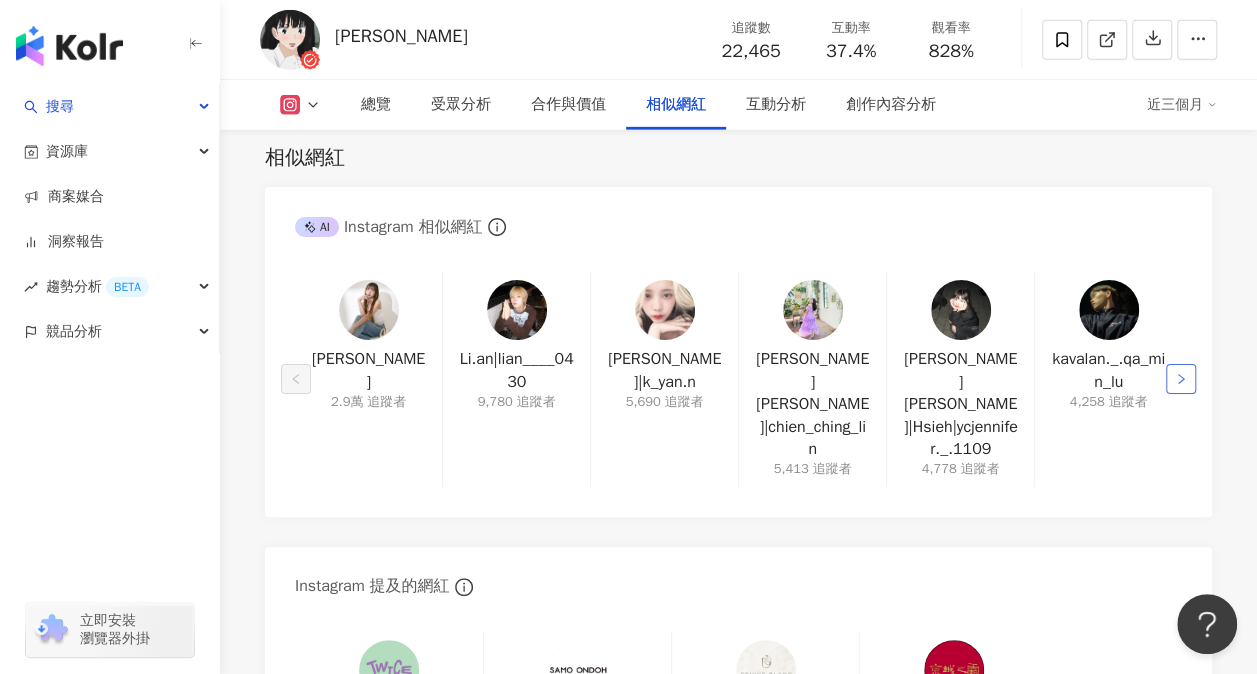 click 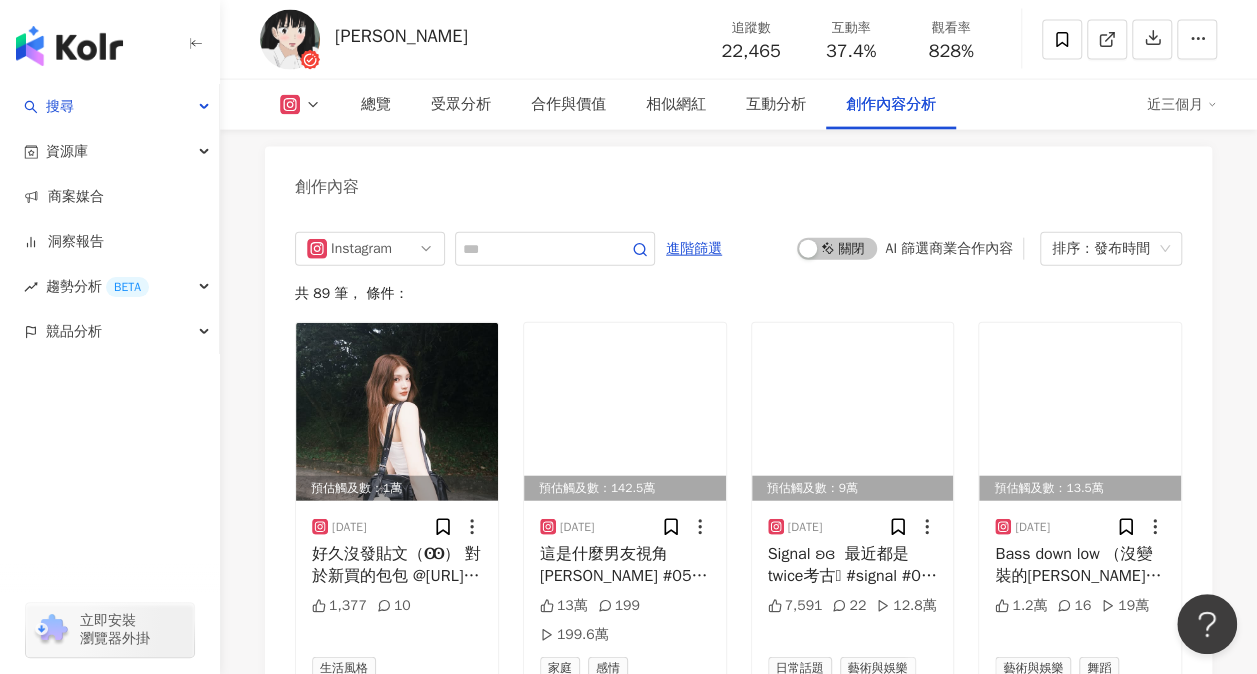 scroll, scrollTop: 5656, scrollLeft: 0, axis: vertical 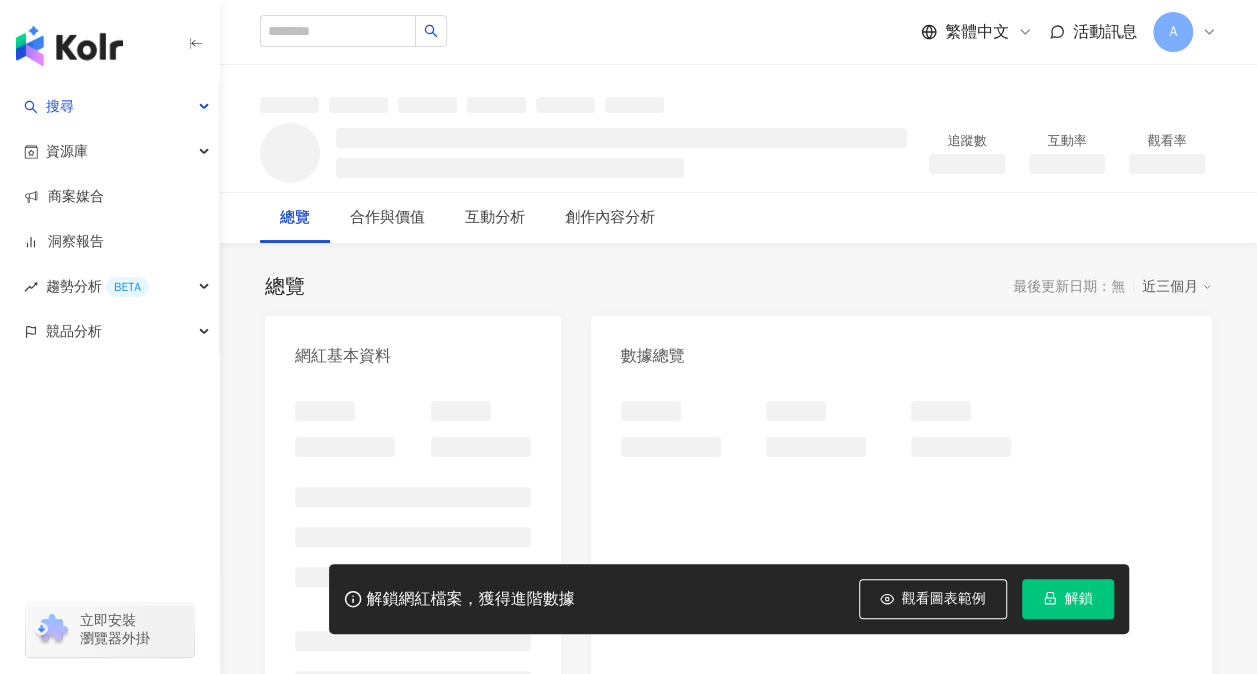 click on "解鎖" at bounding box center (1068, 599) 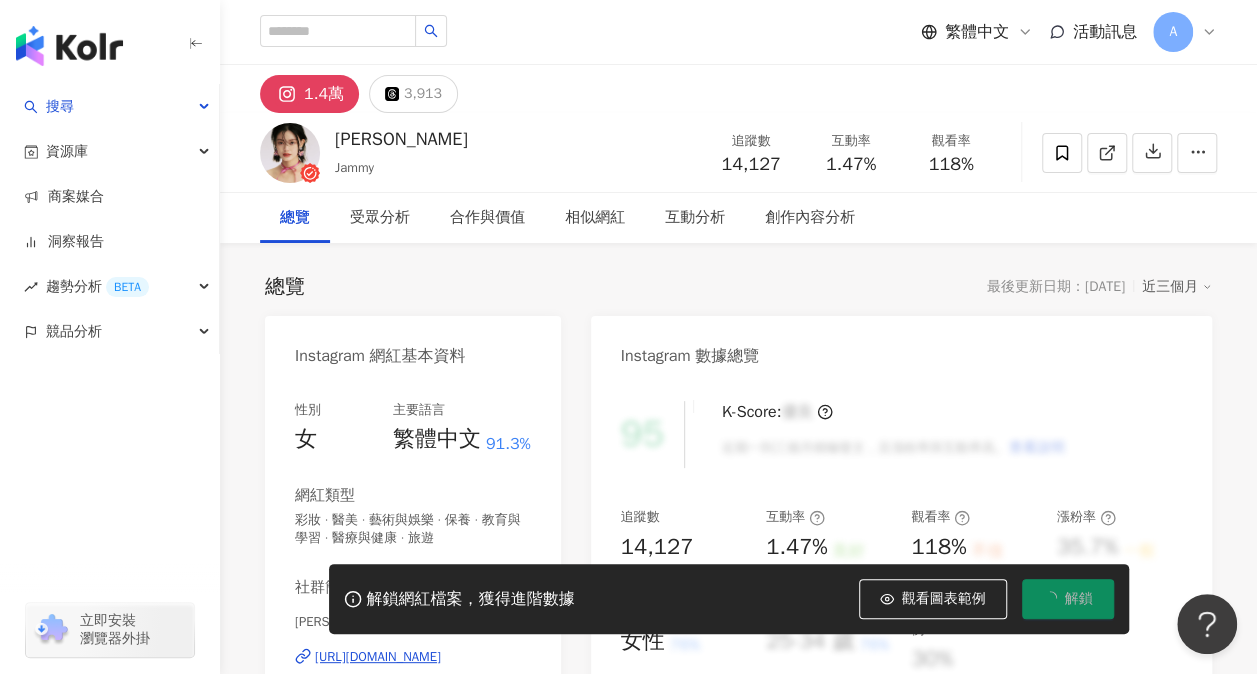 scroll, scrollTop: 0, scrollLeft: 0, axis: both 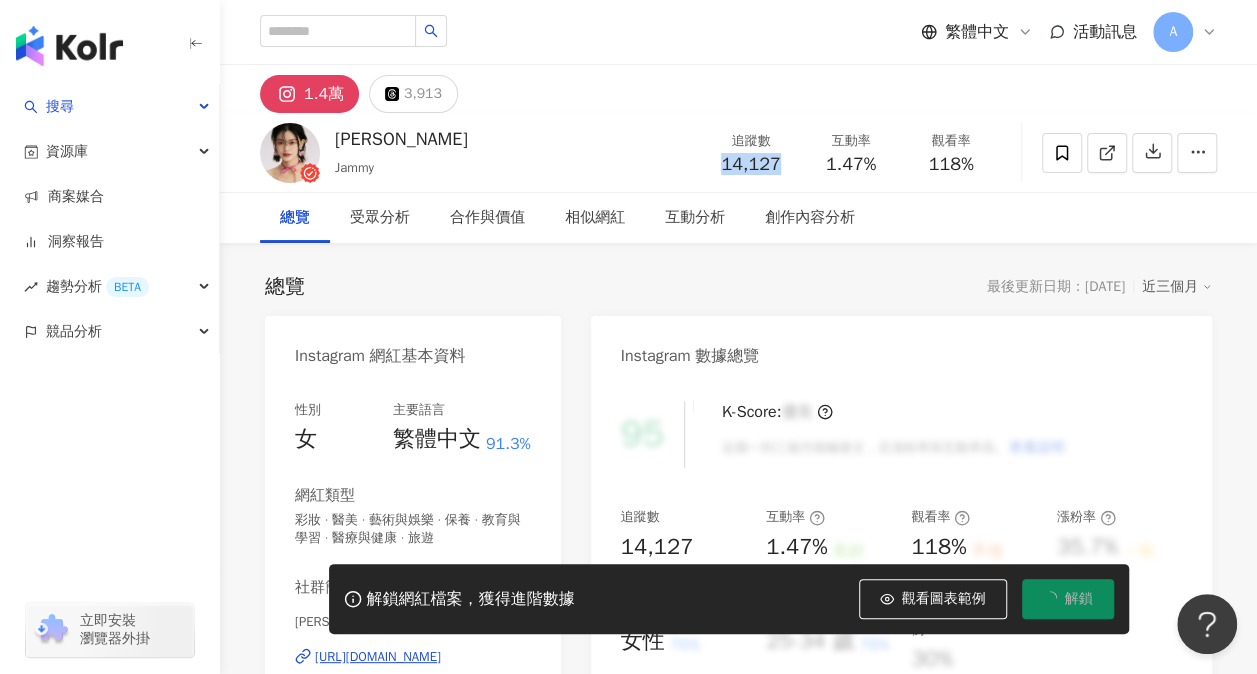 drag, startPoint x: 719, startPoint y: 166, endPoint x: 788, endPoint y: 167, distance: 69.00725 